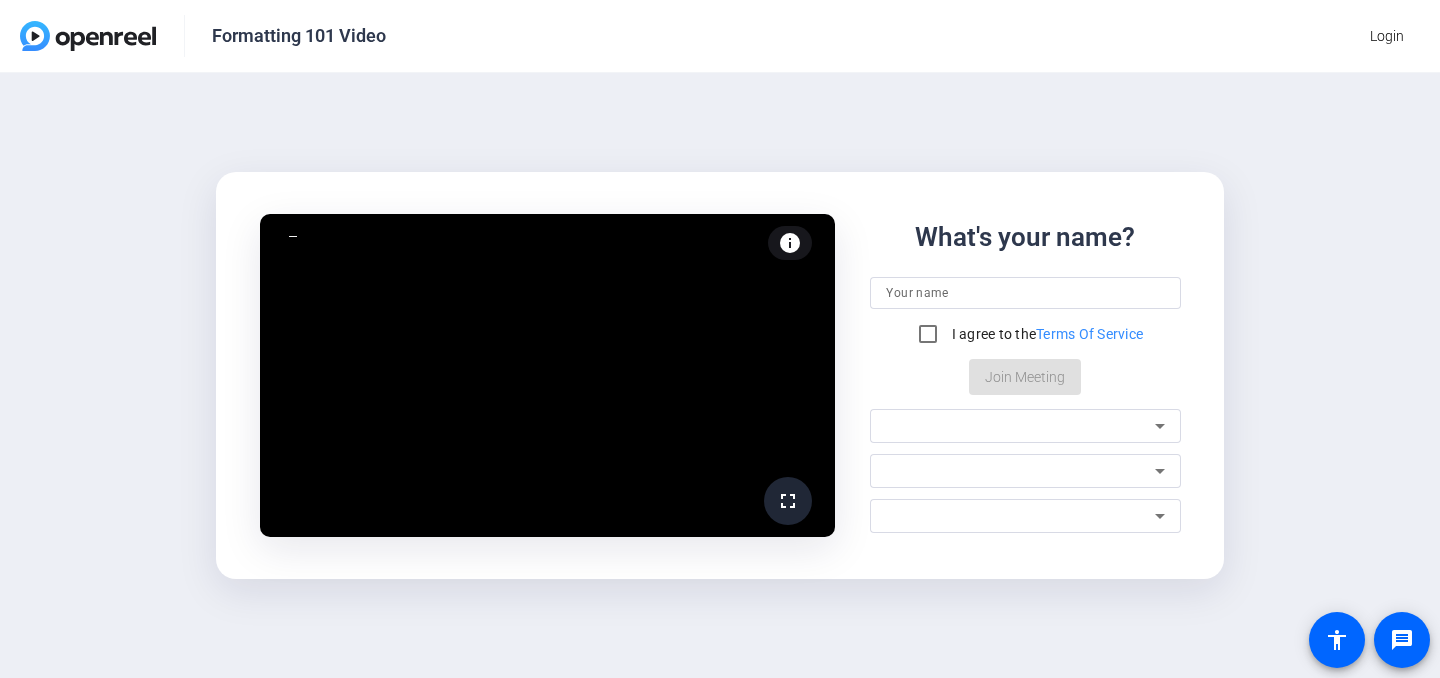 scroll, scrollTop: 0, scrollLeft: 0, axis: both 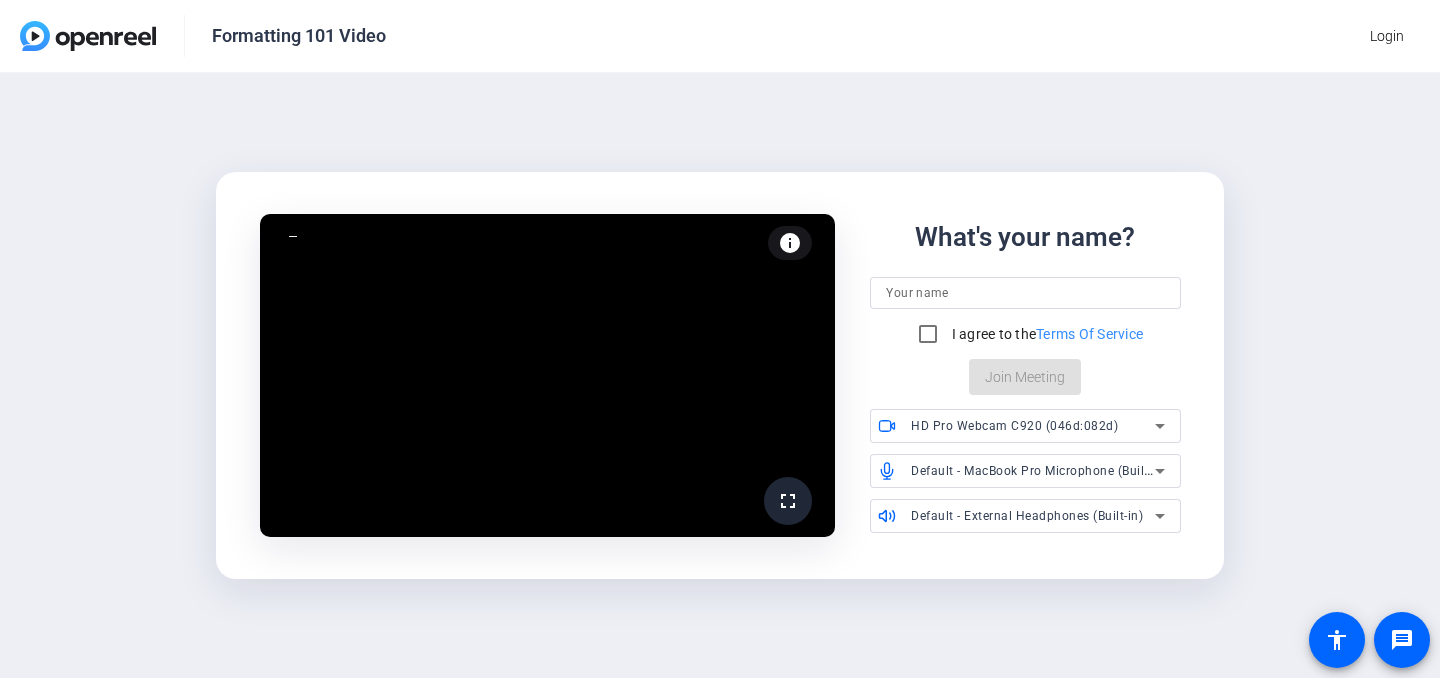 click at bounding box center [1025, 293] 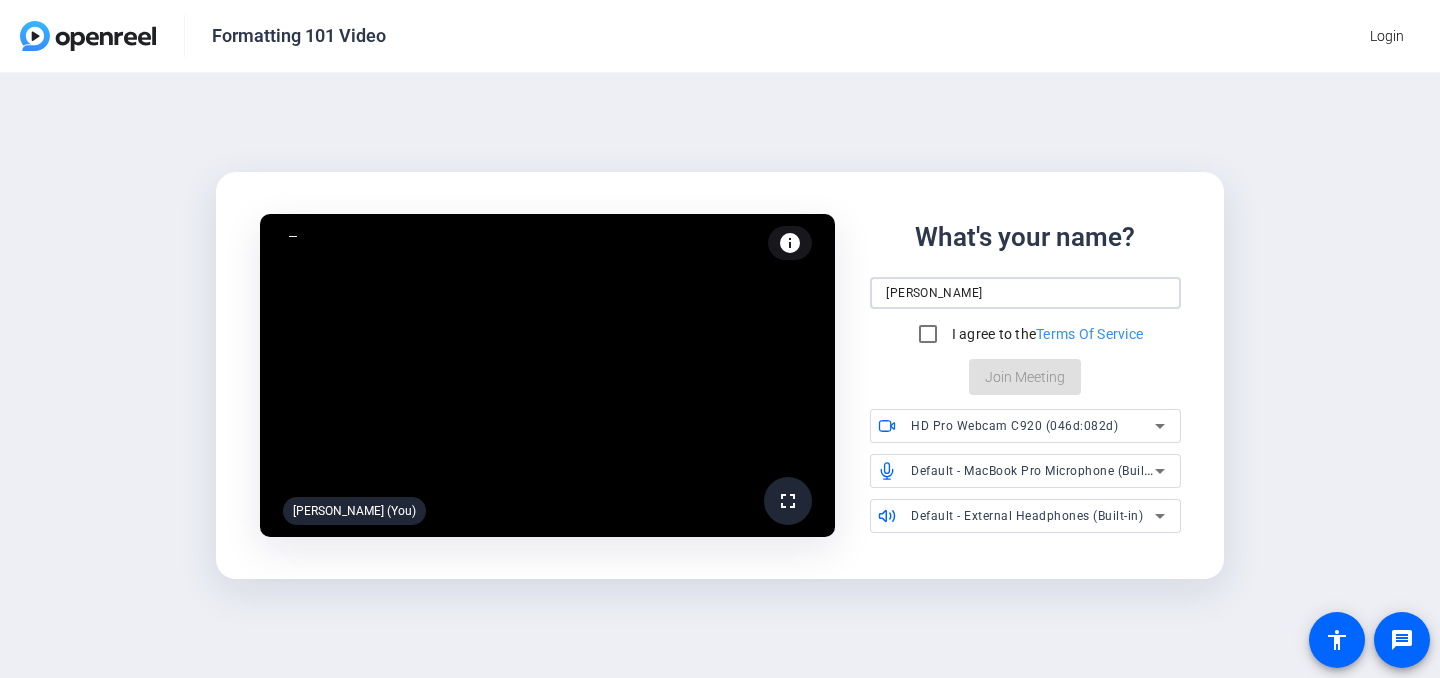 type on "Shannon" 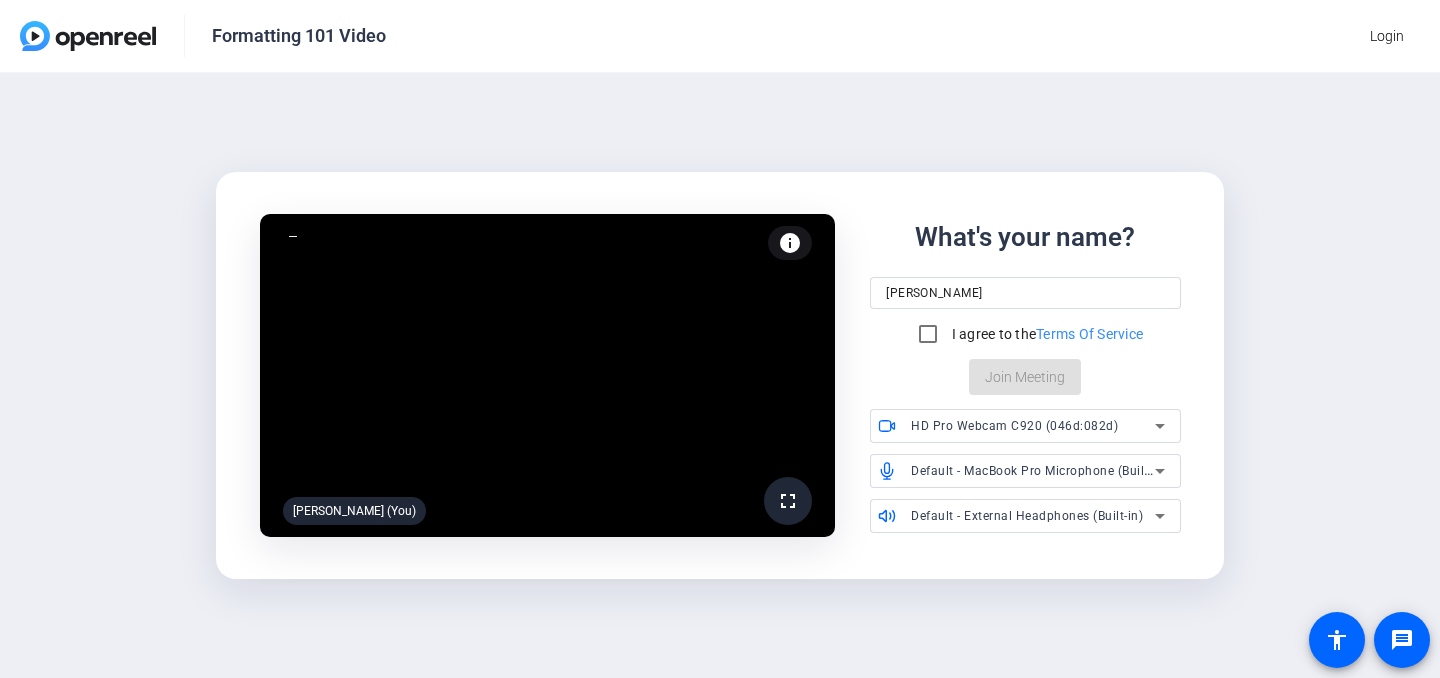 click on "I agree to the  Terms Of Service" at bounding box center (1046, 334) 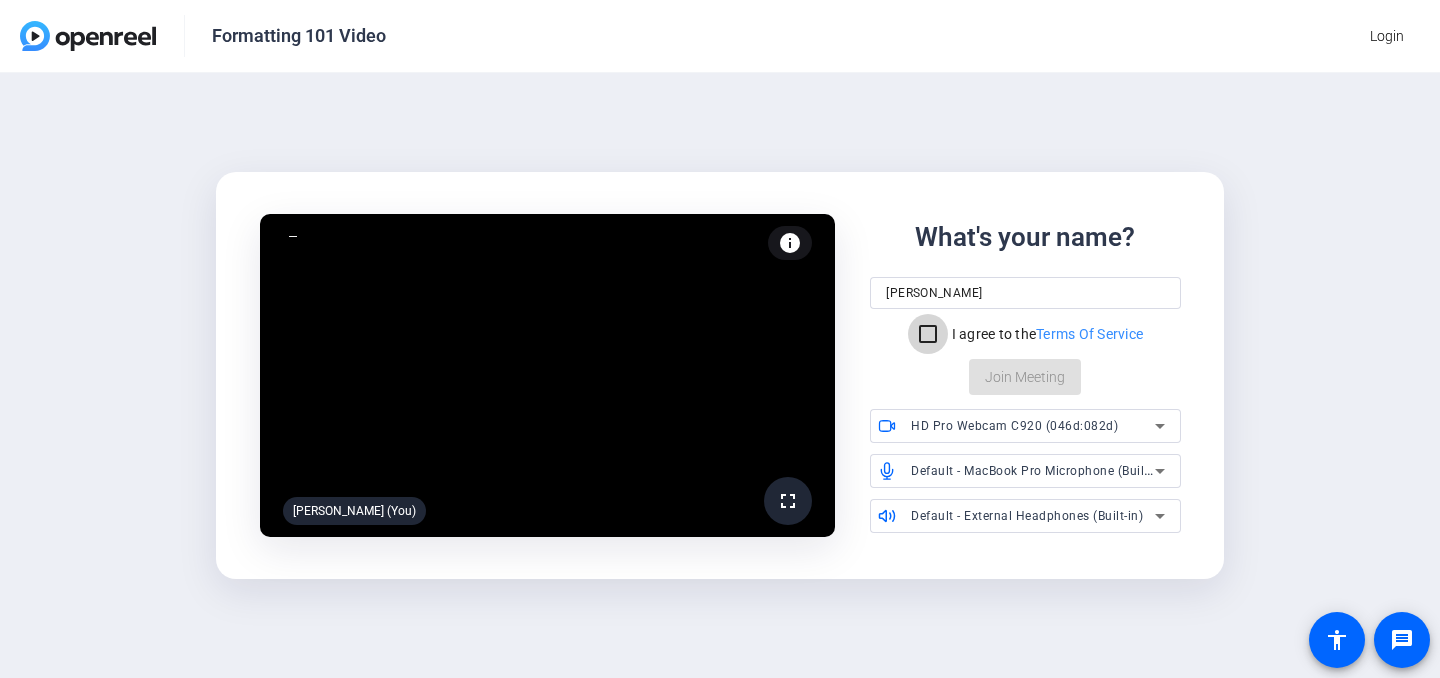 click on "I agree to the  Terms Of Service" at bounding box center [928, 334] 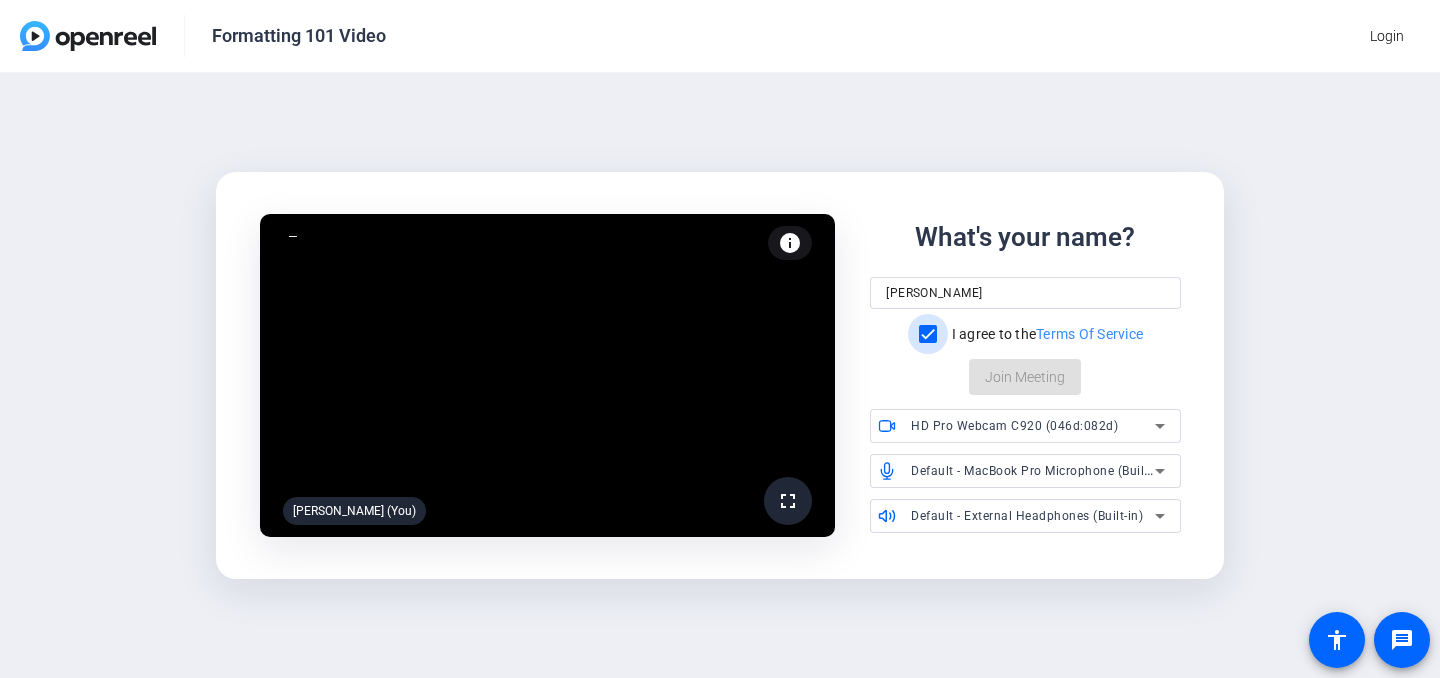checkbox on "true" 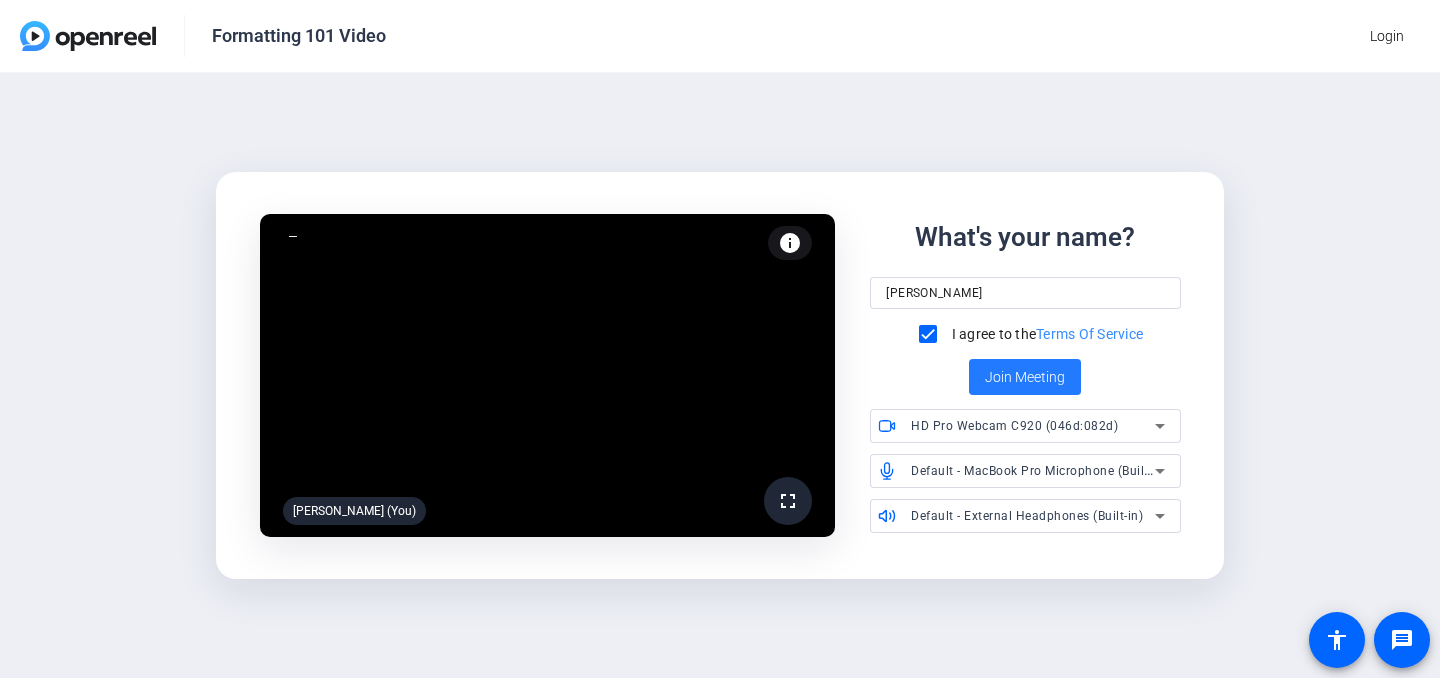 click on "Join Meeting" 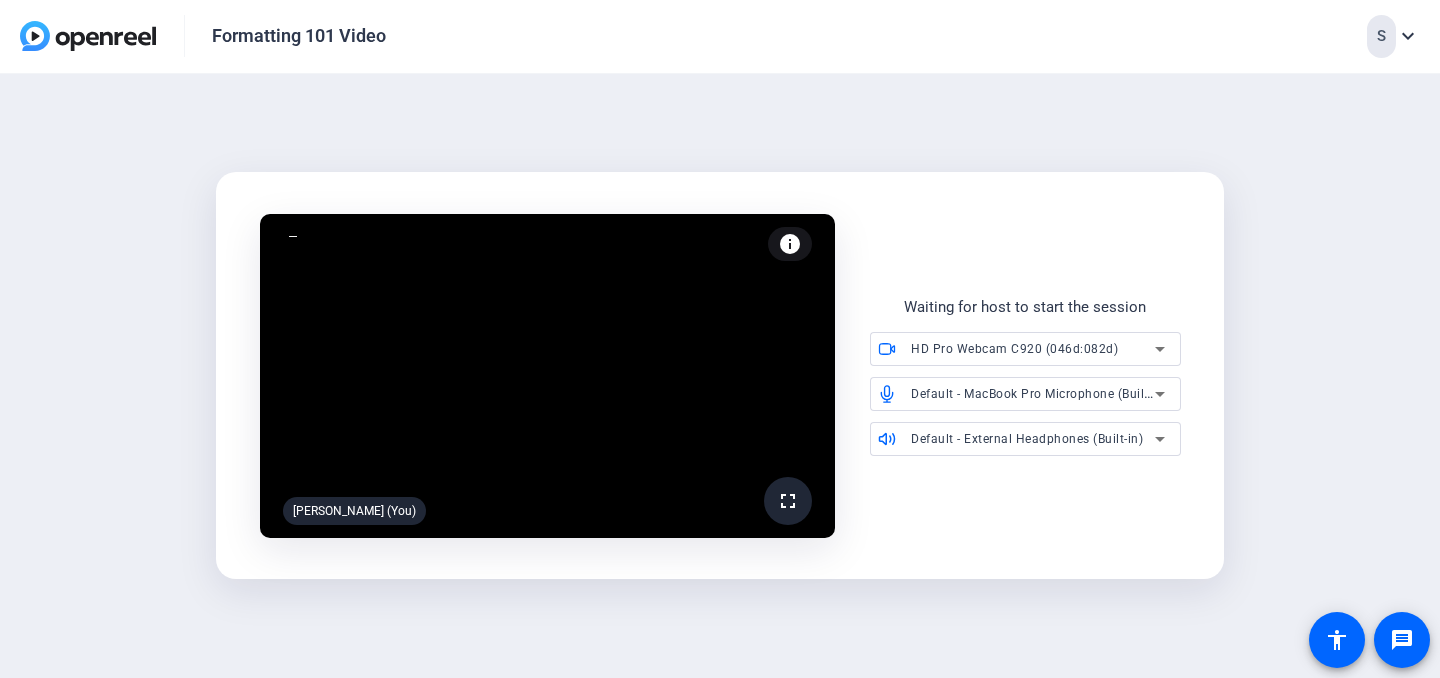 drag, startPoint x: 357, startPoint y: 46, endPoint x: 187, endPoint y: 29, distance: 170.84789 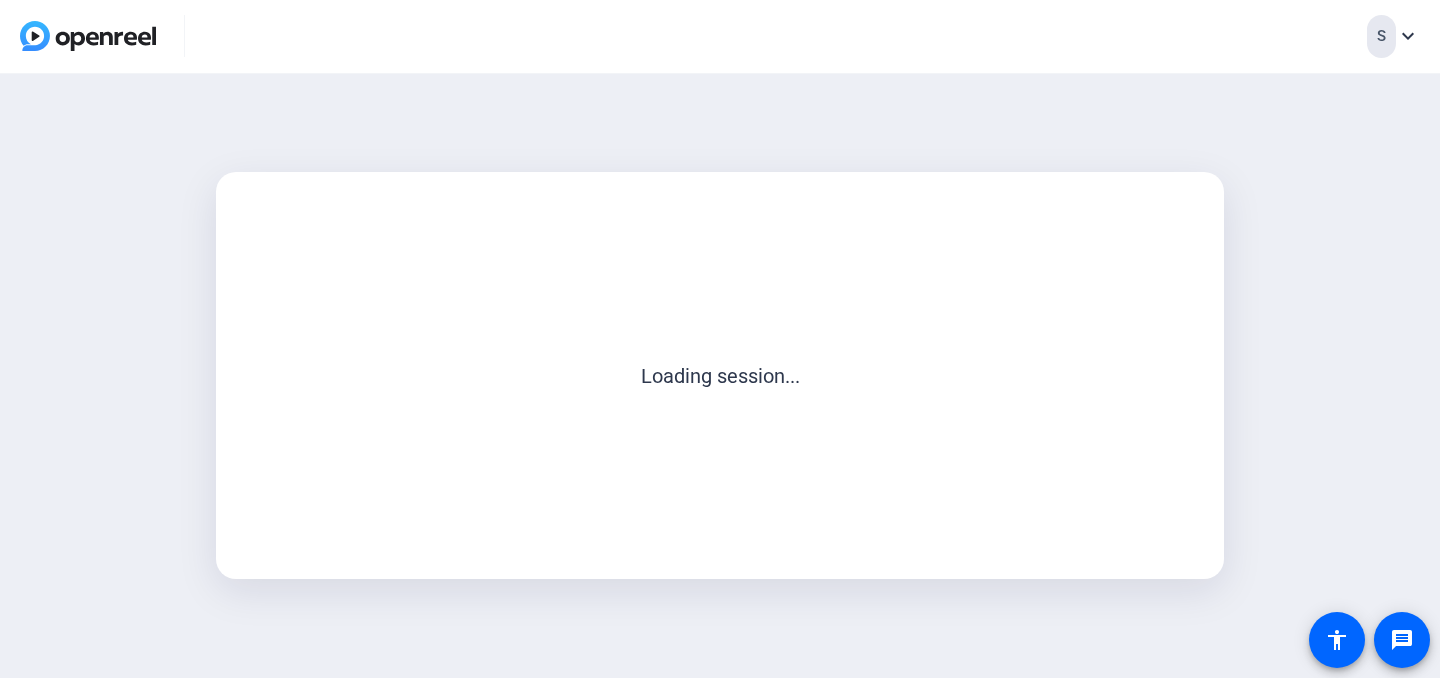 scroll, scrollTop: 0, scrollLeft: 0, axis: both 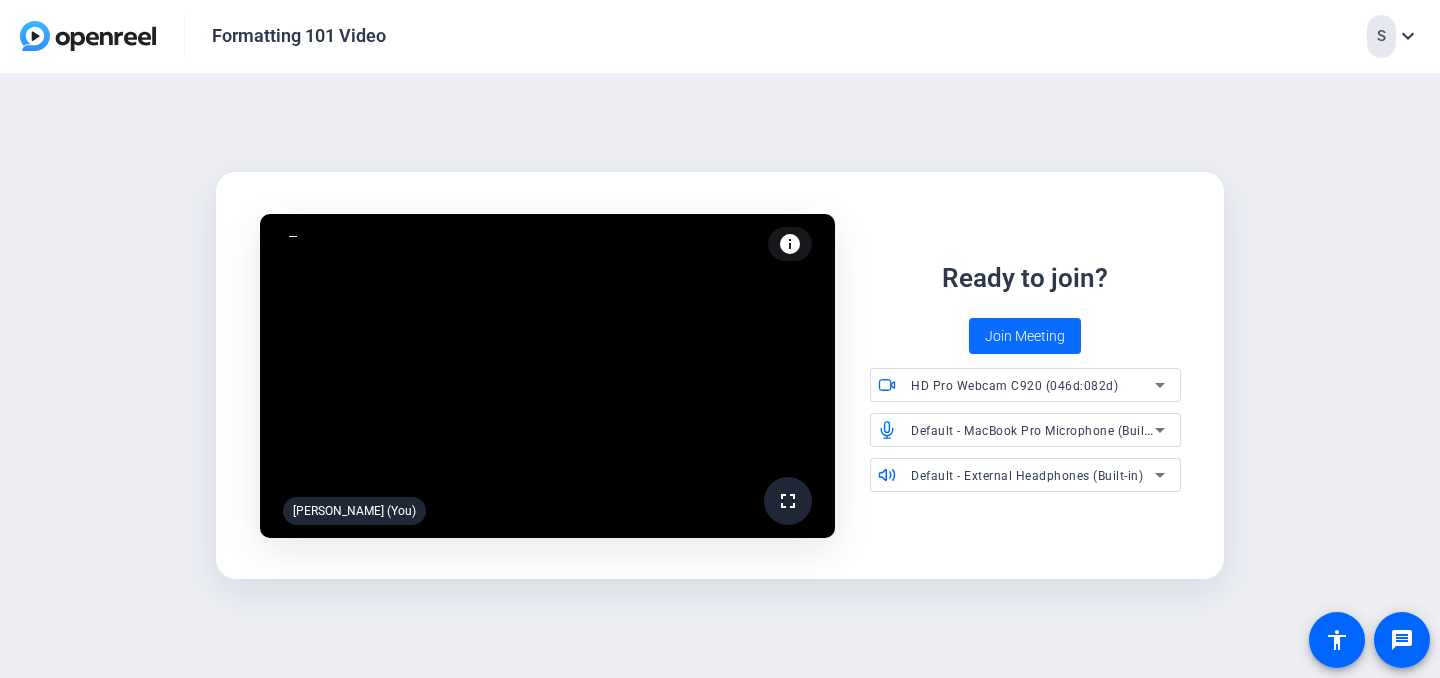 click on "Join Meeting" 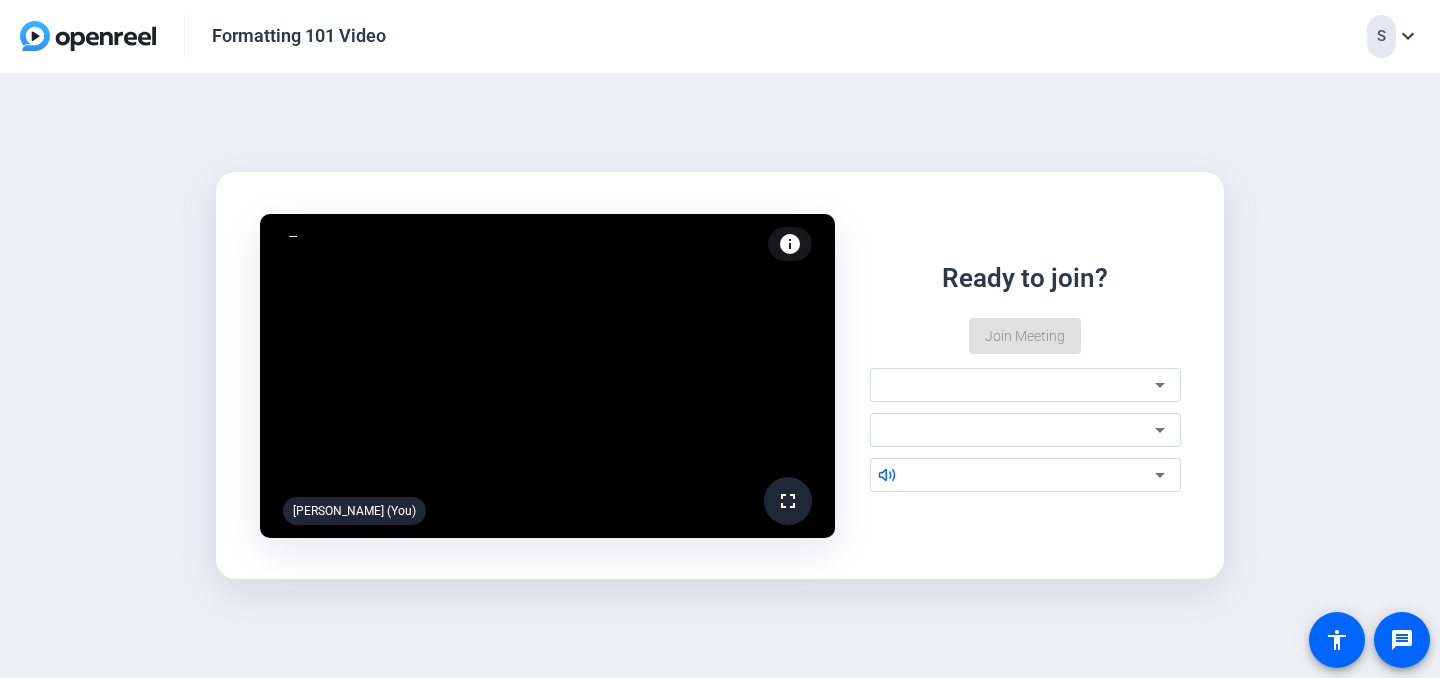 scroll, scrollTop: 0, scrollLeft: 0, axis: both 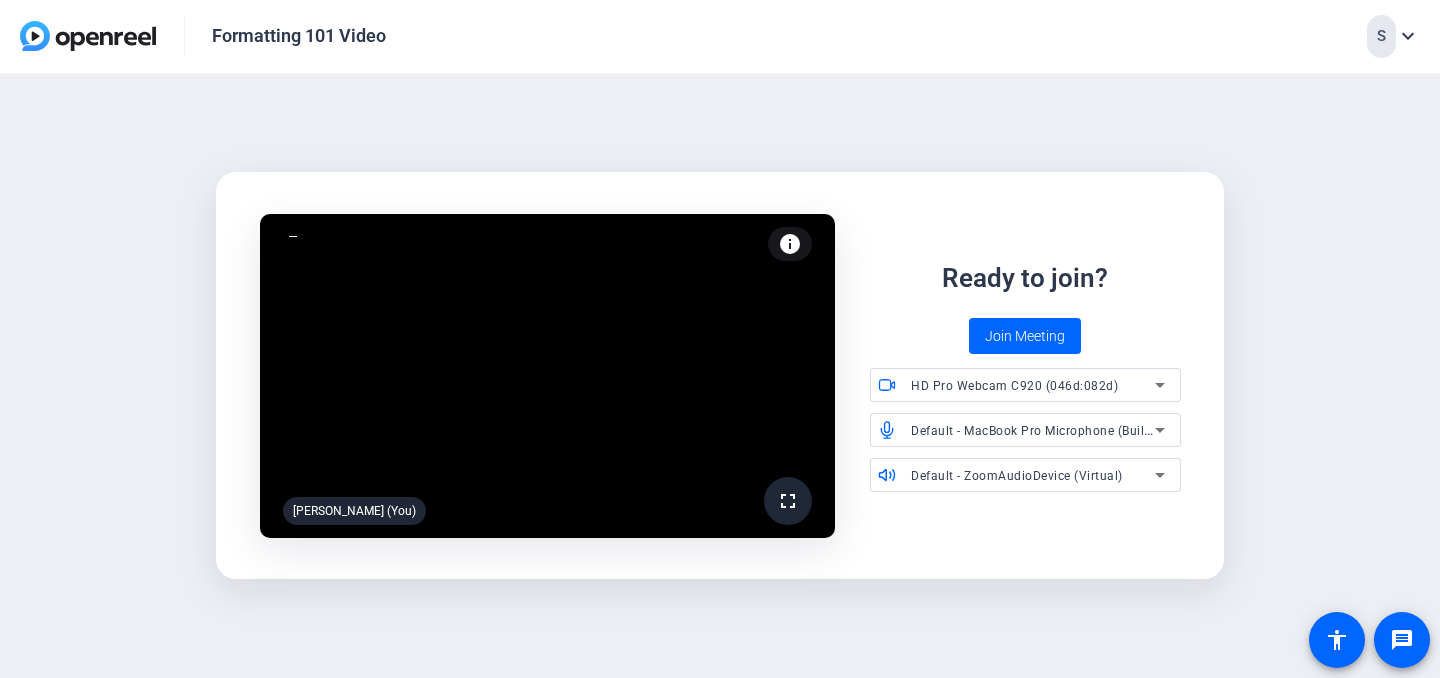 click on "S" 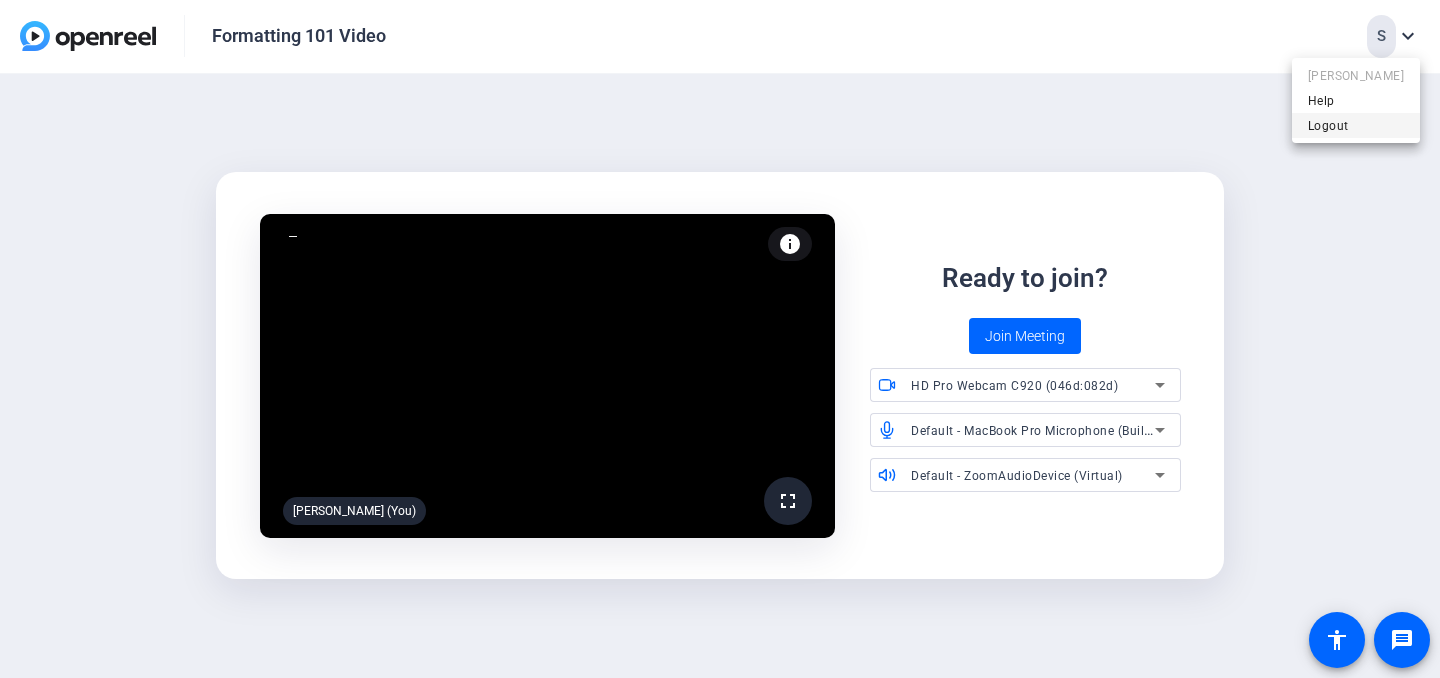 click on "Logout" at bounding box center [1356, 125] 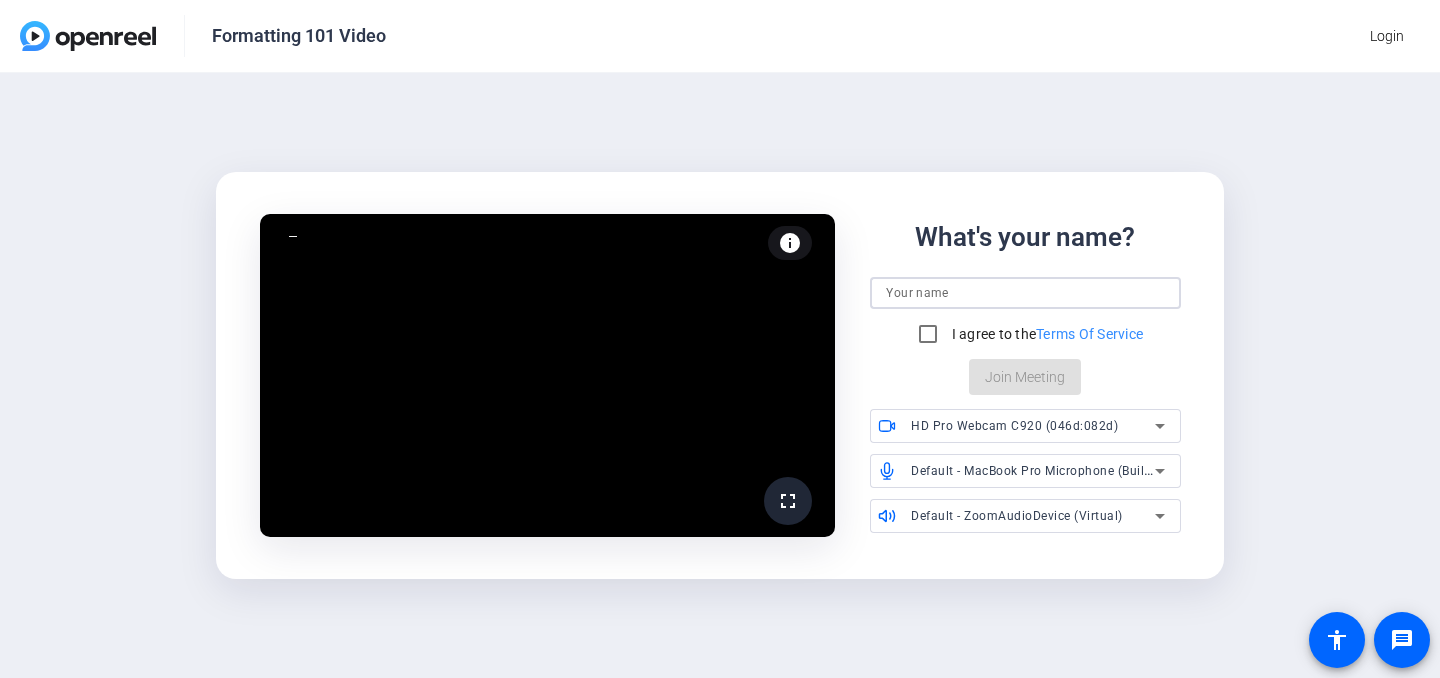 click at bounding box center [1025, 293] 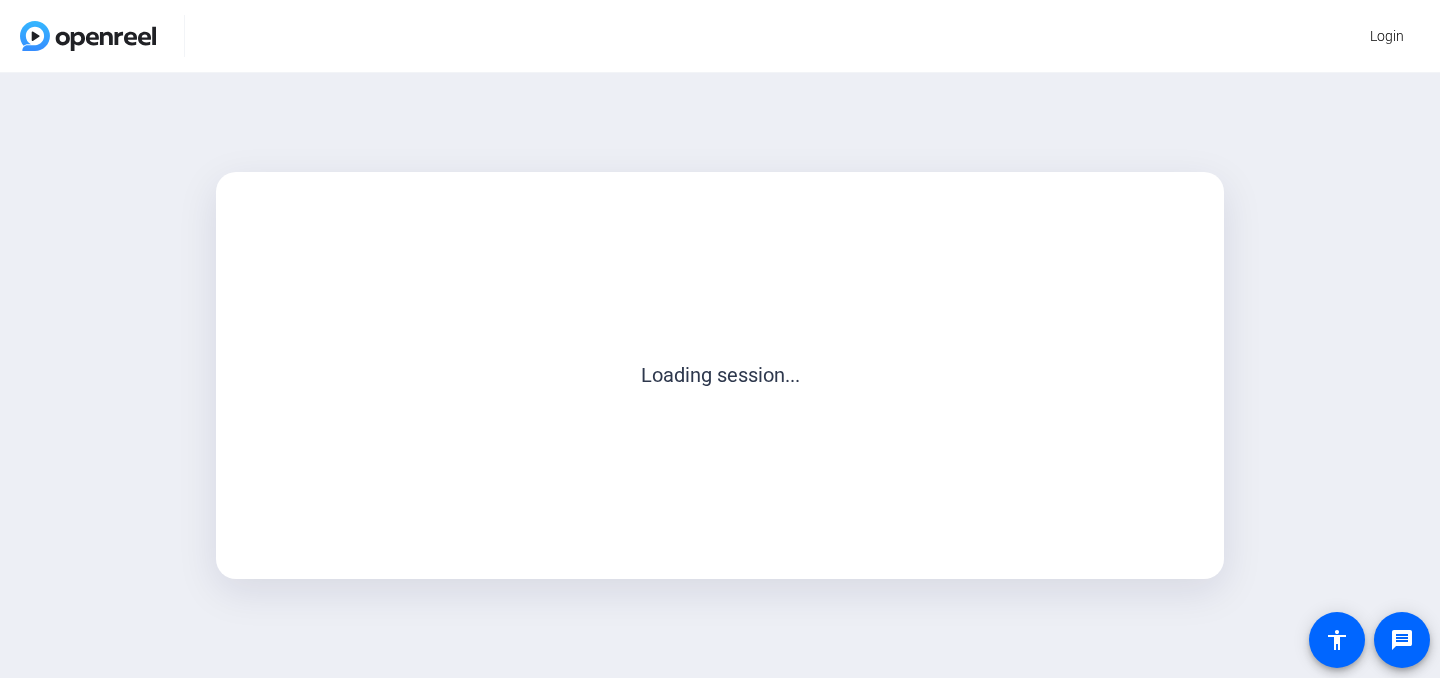 scroll, scrollTop: 0, scrollLeft: 0, axis: both 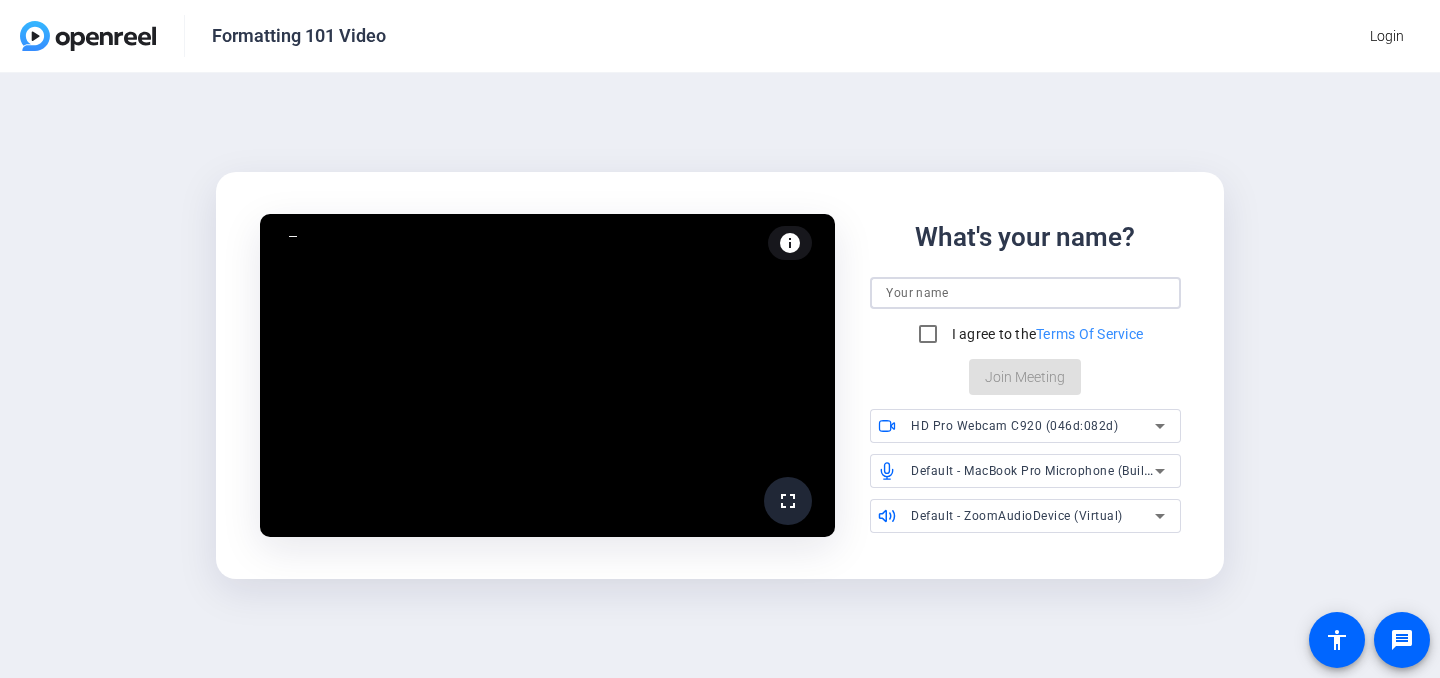 click at bounding box center (1025, 293) 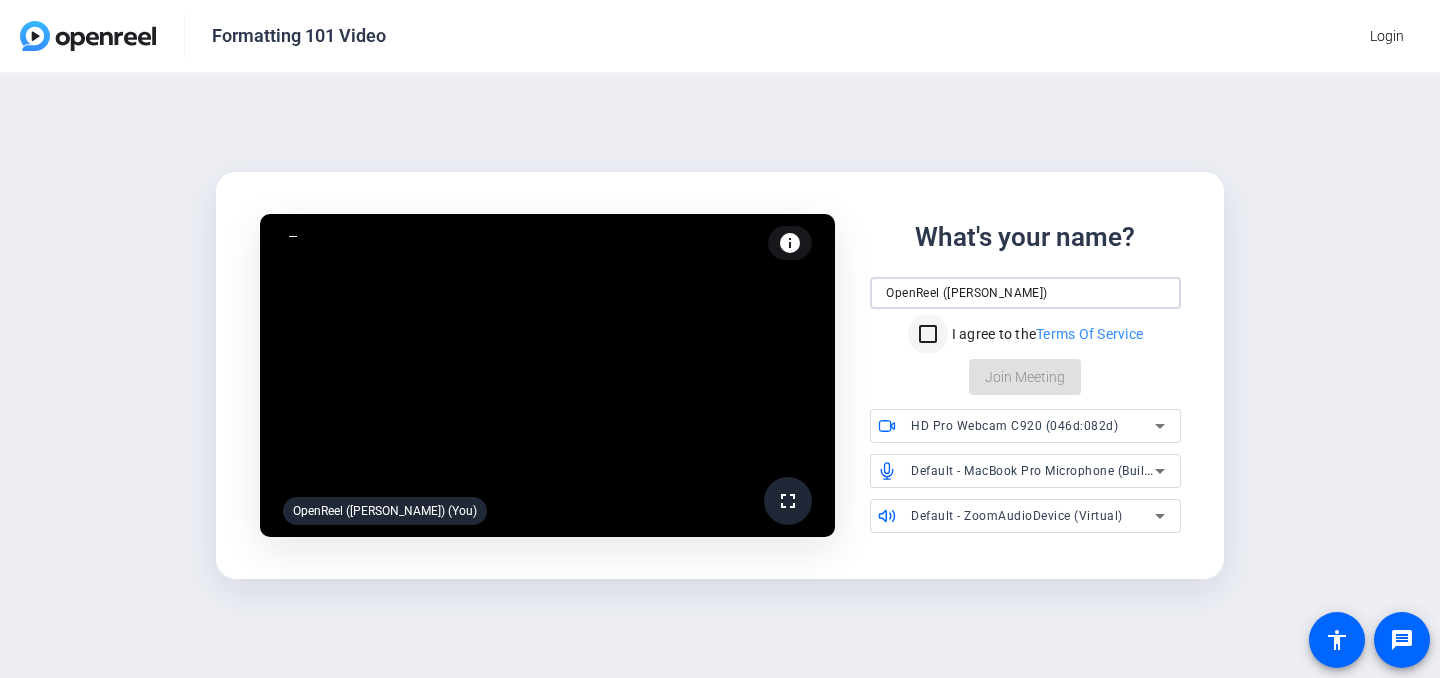 type on "OpenReel ([PERSON_NAME])" 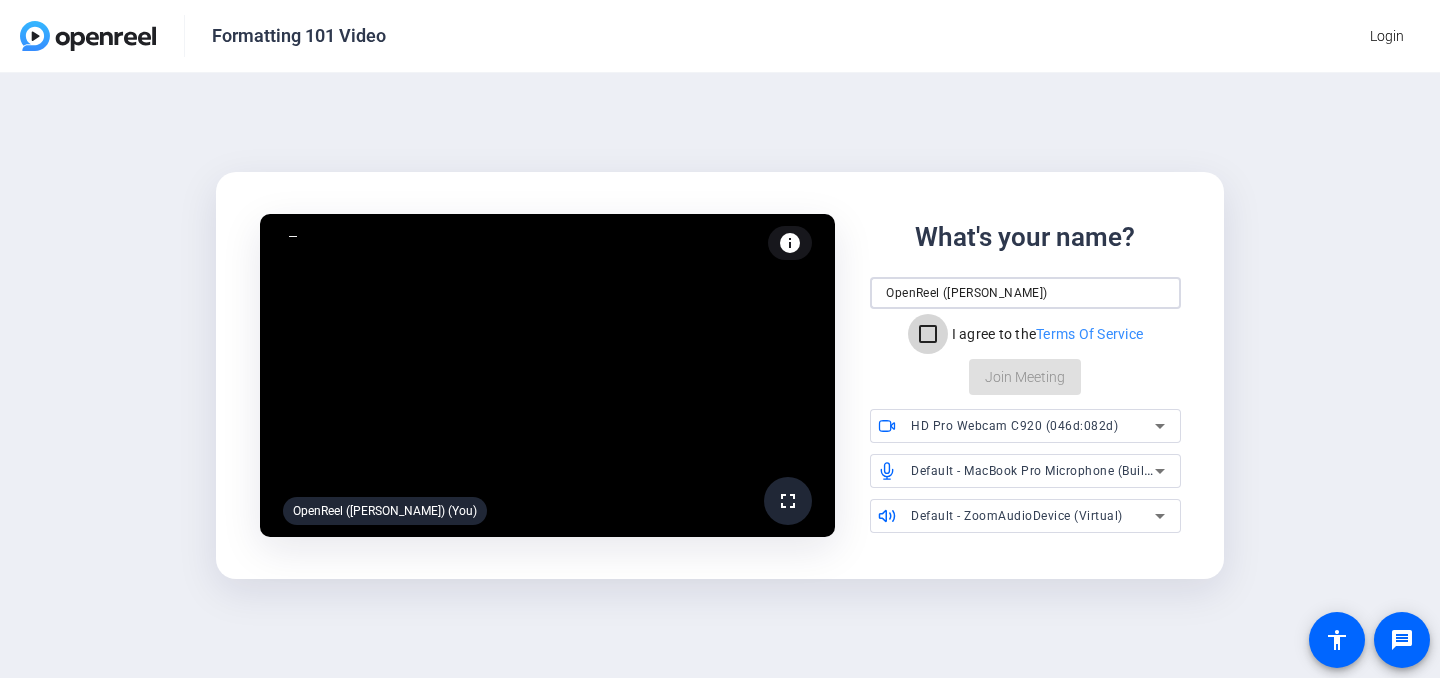 click on "I agree to the  Terms Of Service" at bounding box center [928, 334] 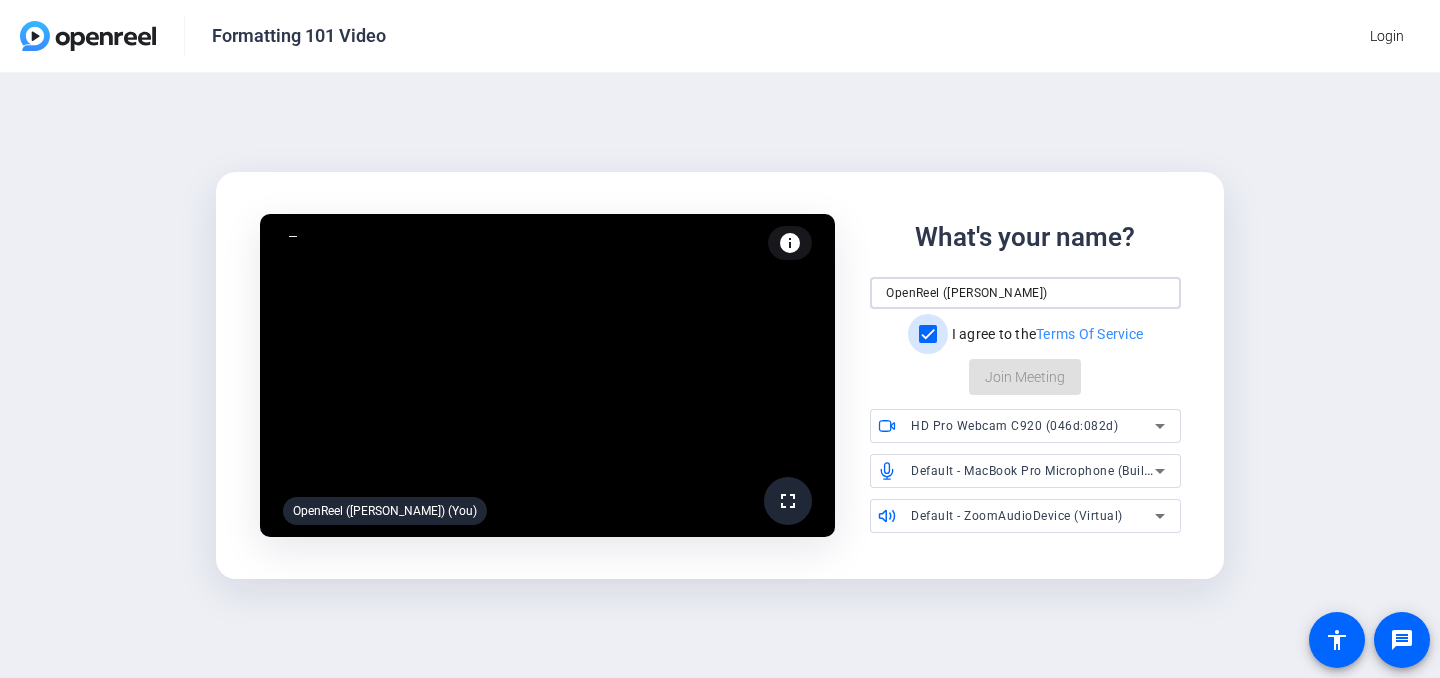 checkbox on "true" 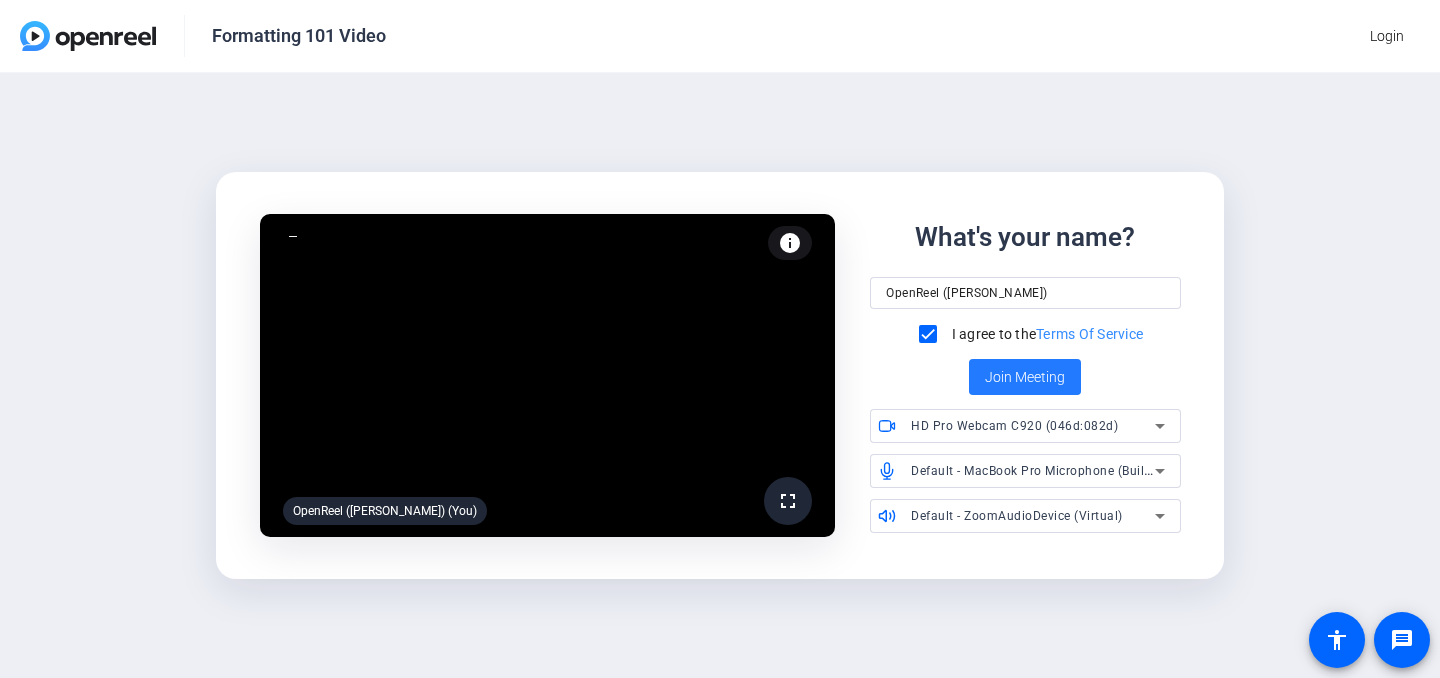 click on "Join Meeting" 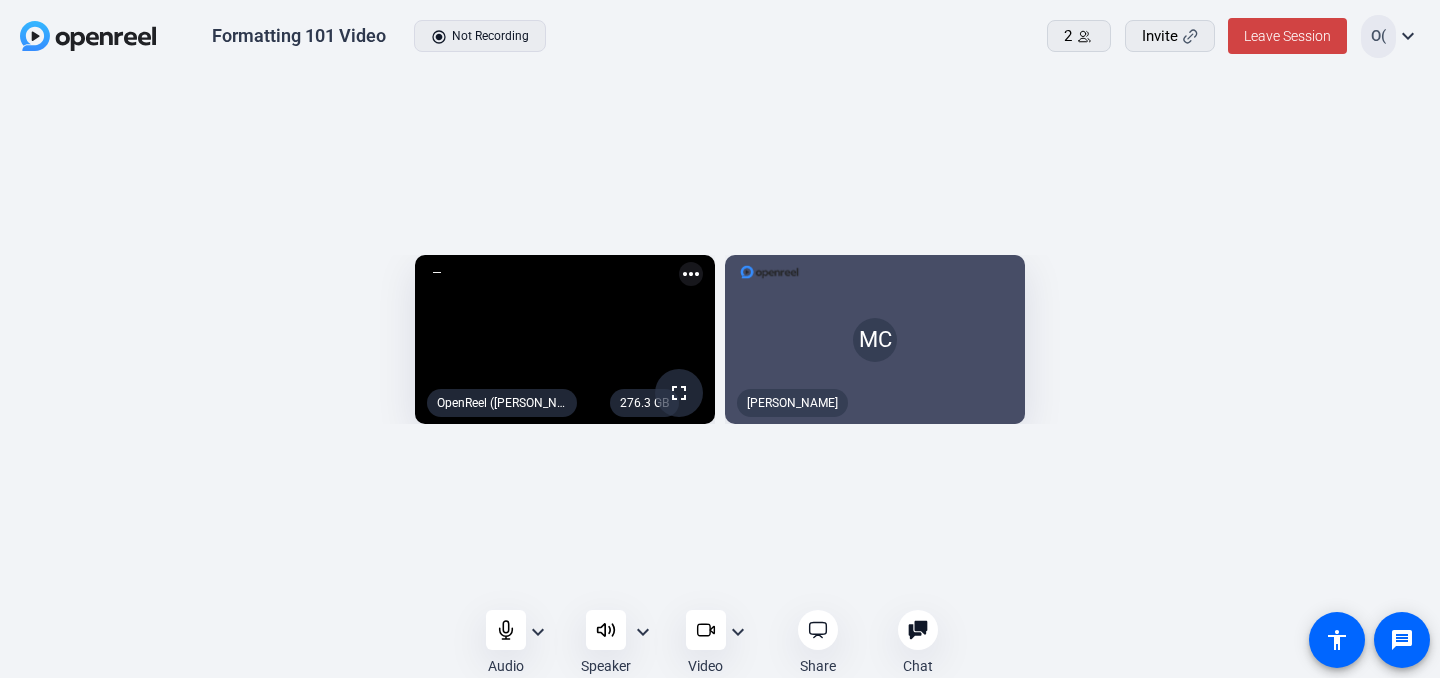 click on "276.3 GB  fullscreen  OpenReel ([PERSON_NAME]) (You)  more_horiz  MC   [PERSON_NAME]" 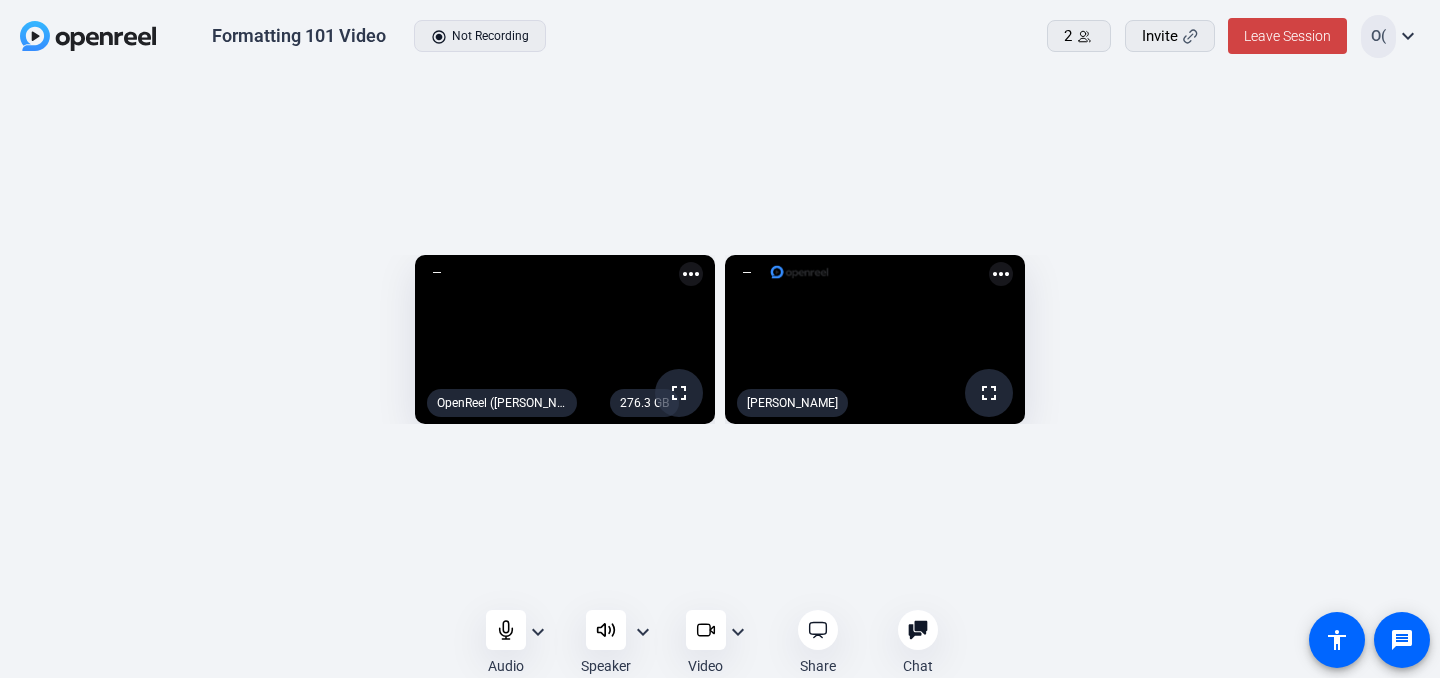click on "276.3 GB  fullscreen  OpenReel ([PERSON_NAME]) (You)  more_horiz fullscreen  [PERSON_NAME]  more_horiz" 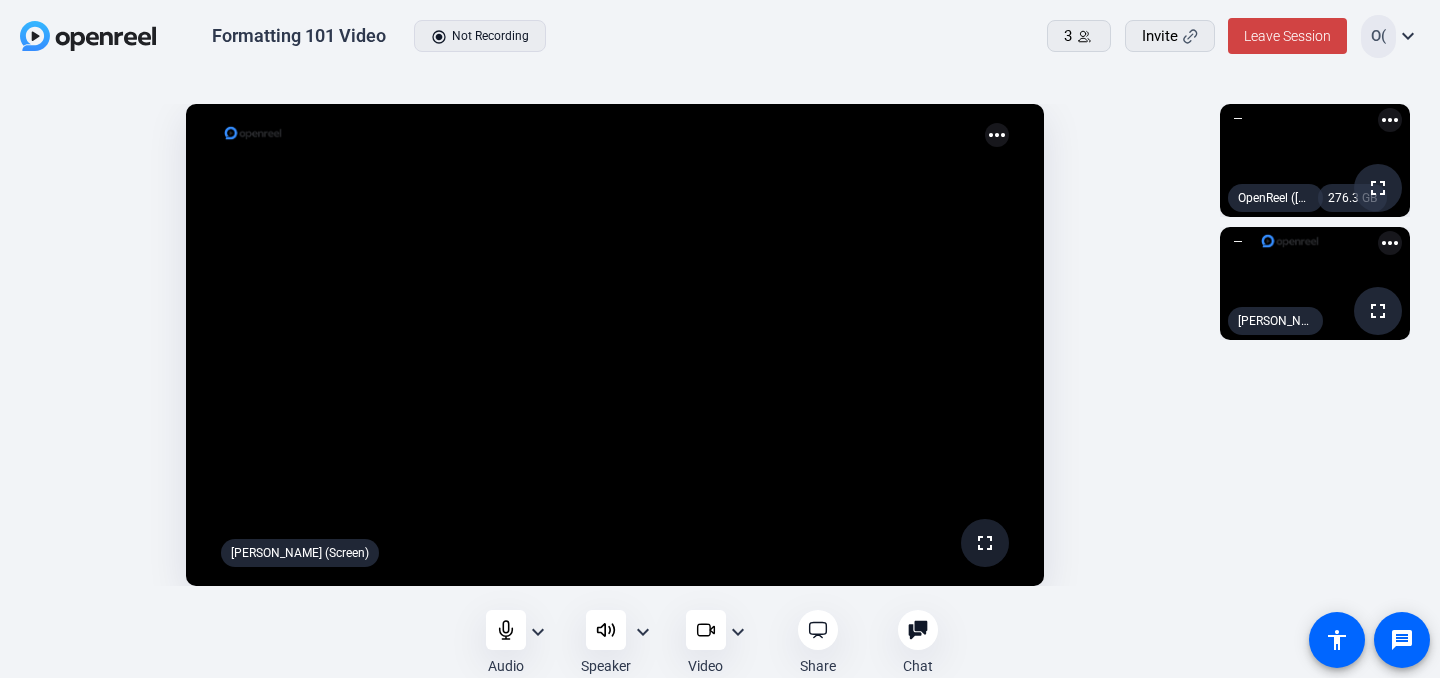 click on "fullscreen" 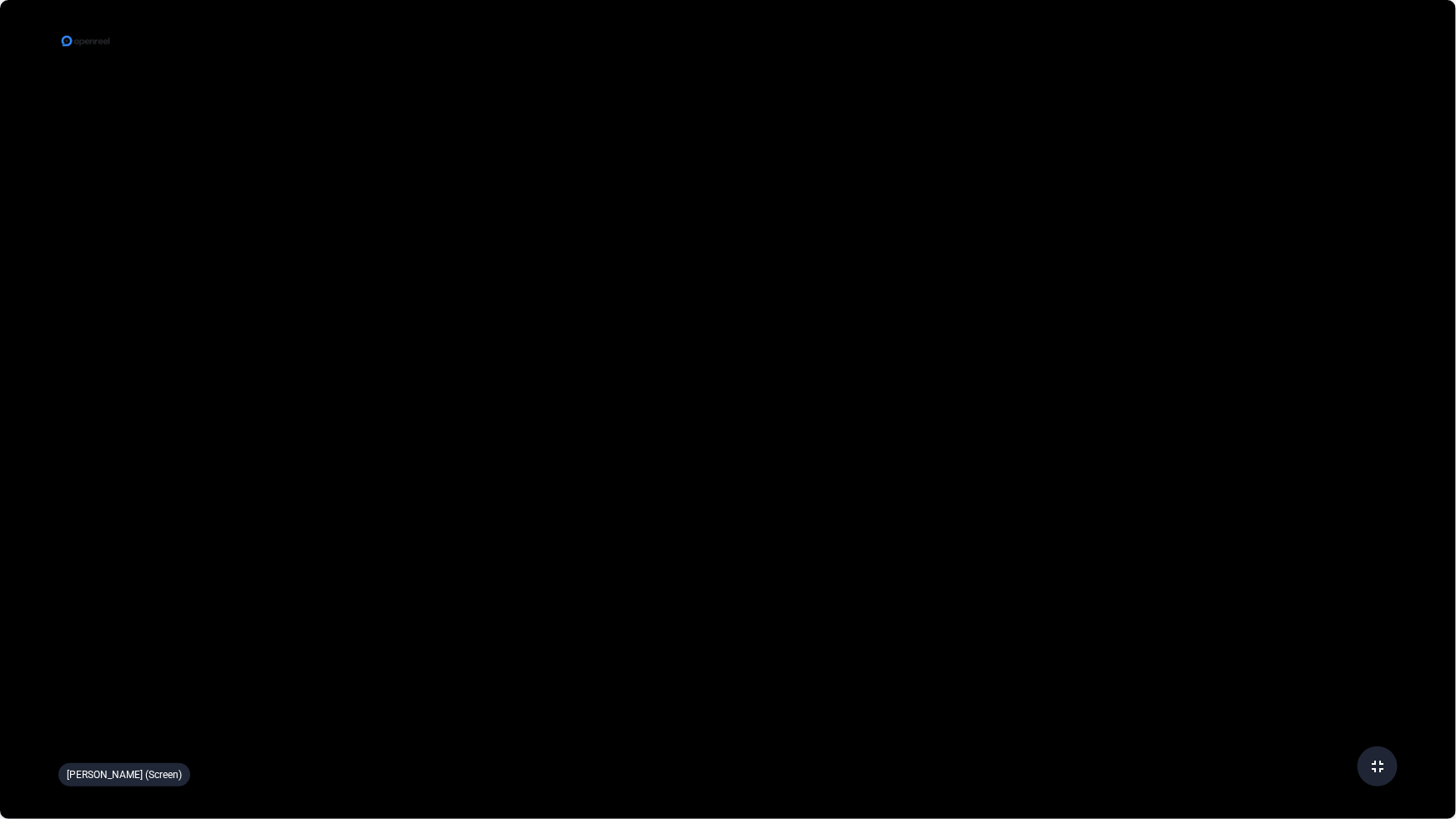 click on "fullscreen_exit" 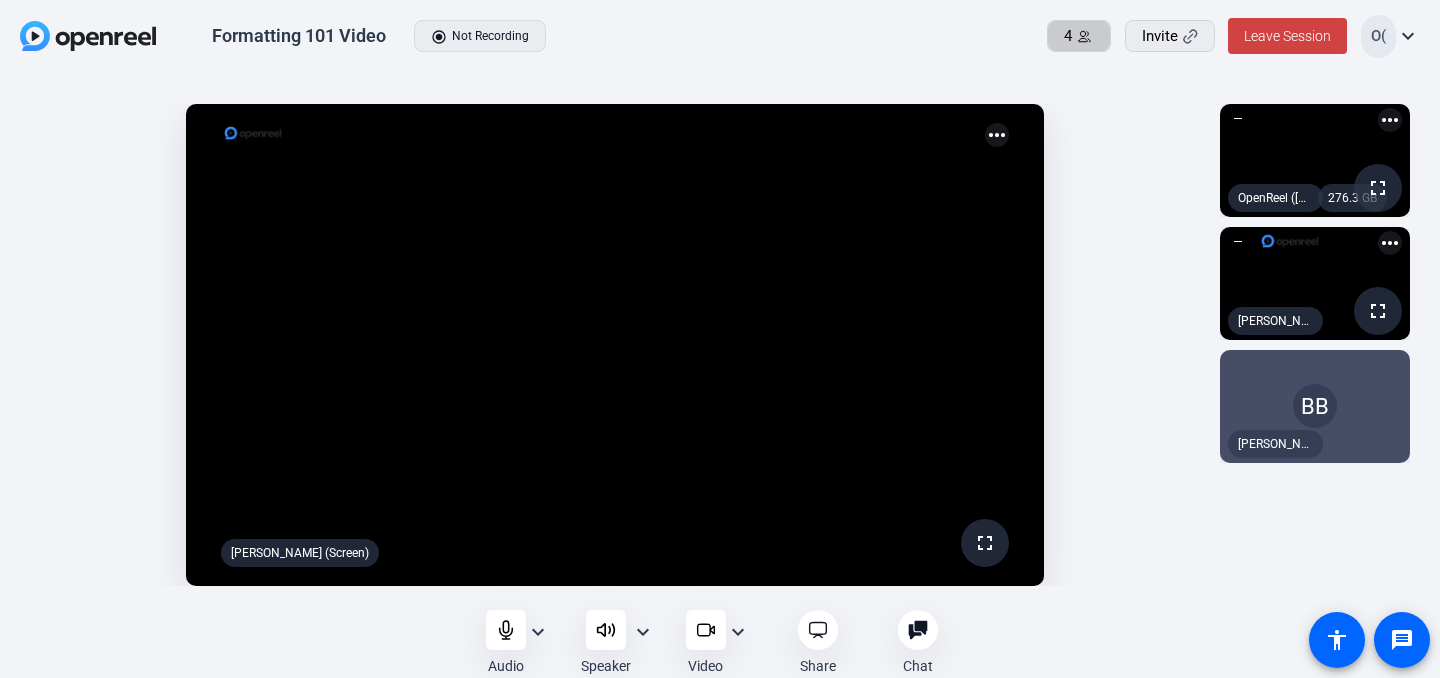 click 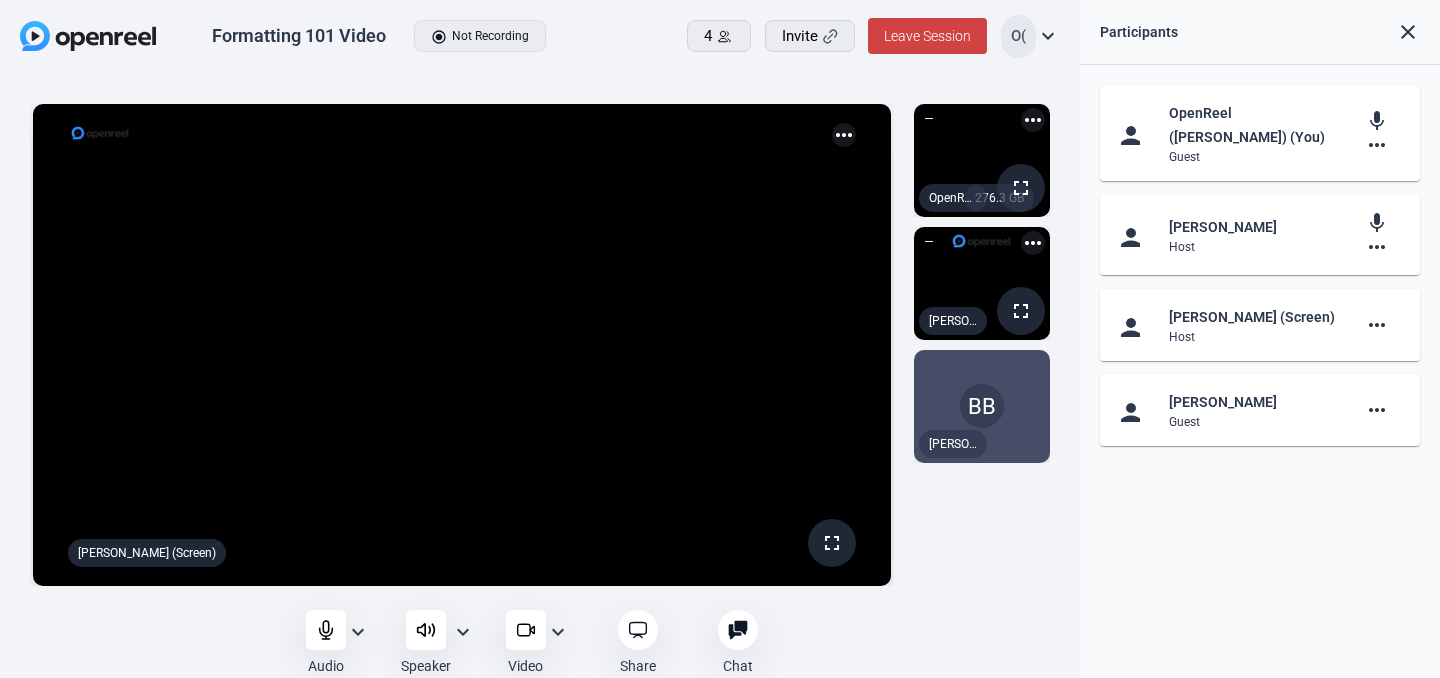 click on "BB" 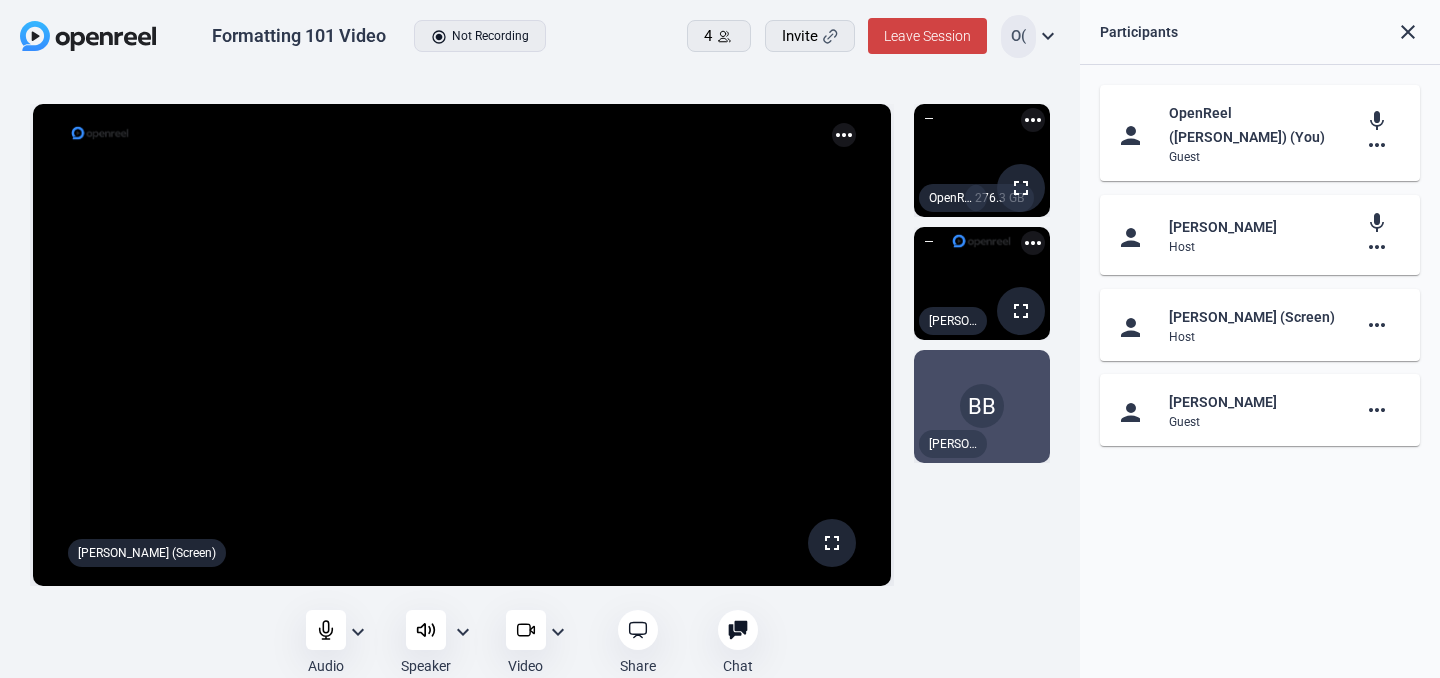click on "expand_more" 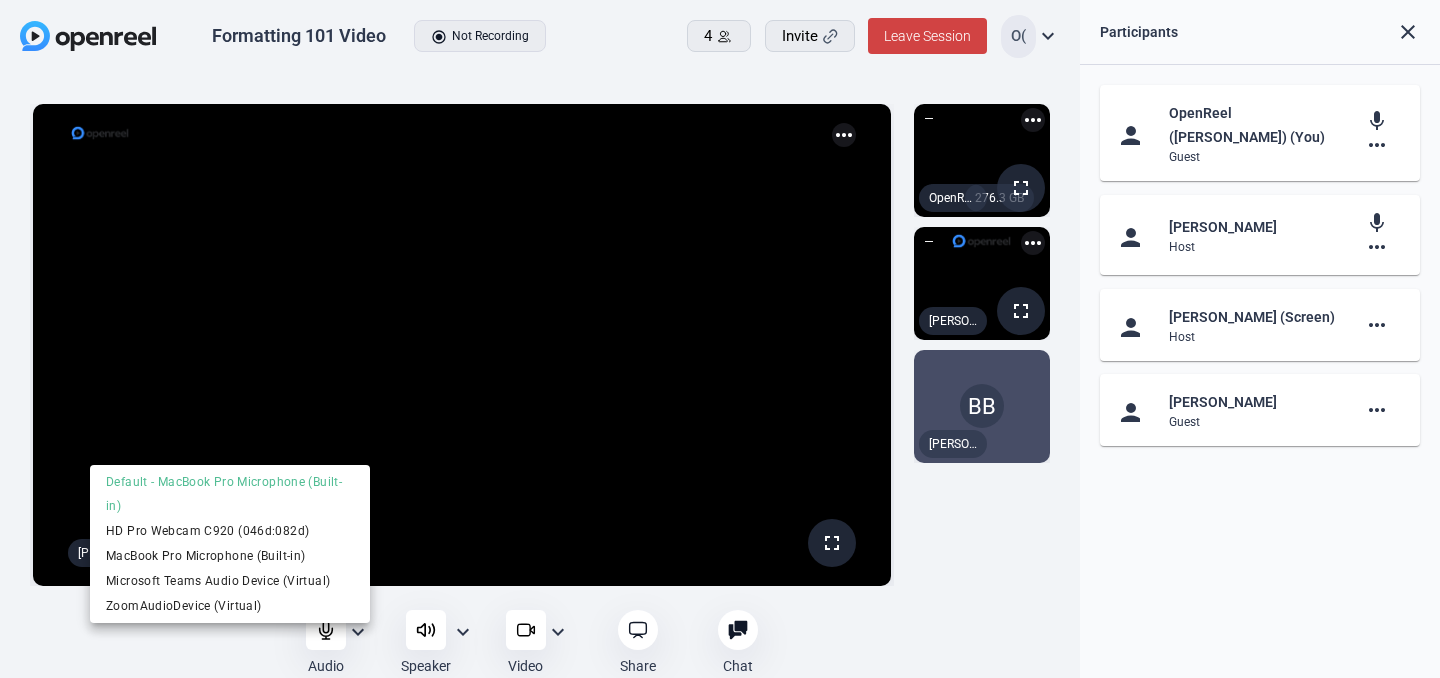 click at bounding box center (720, 339) 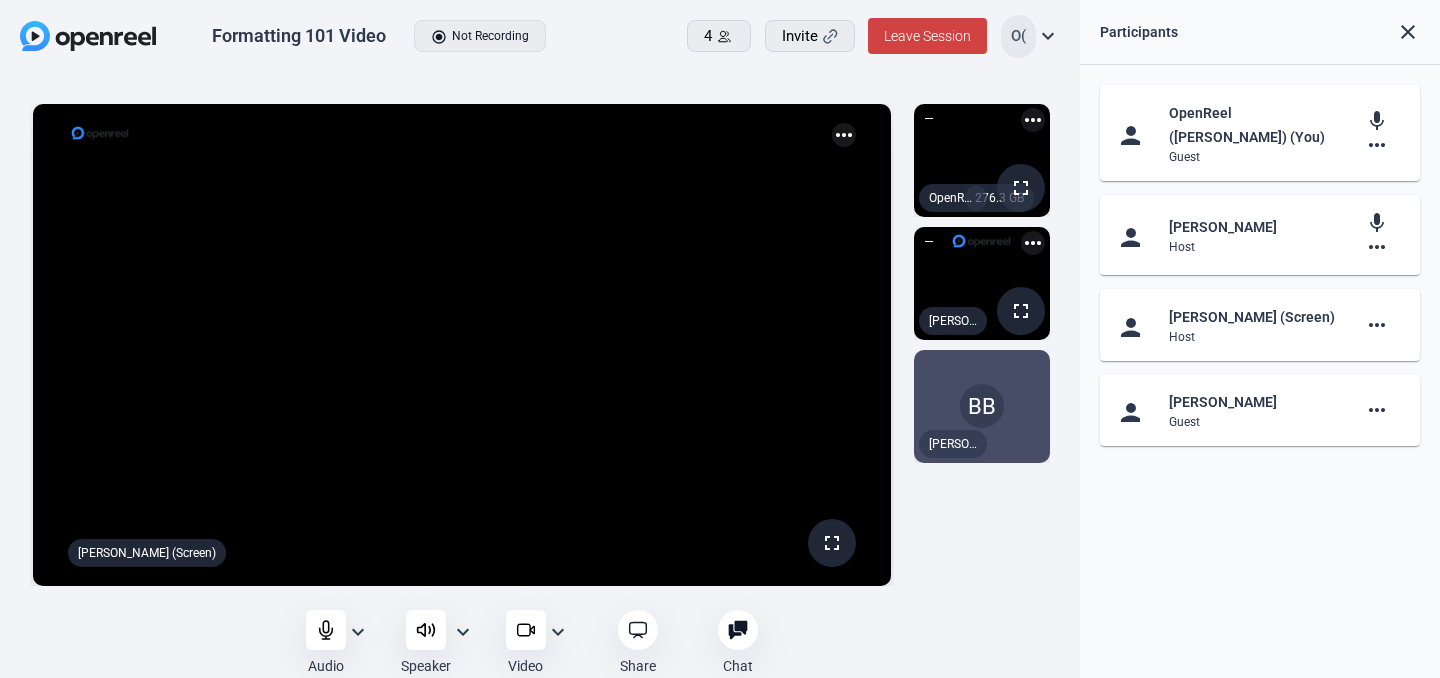 click 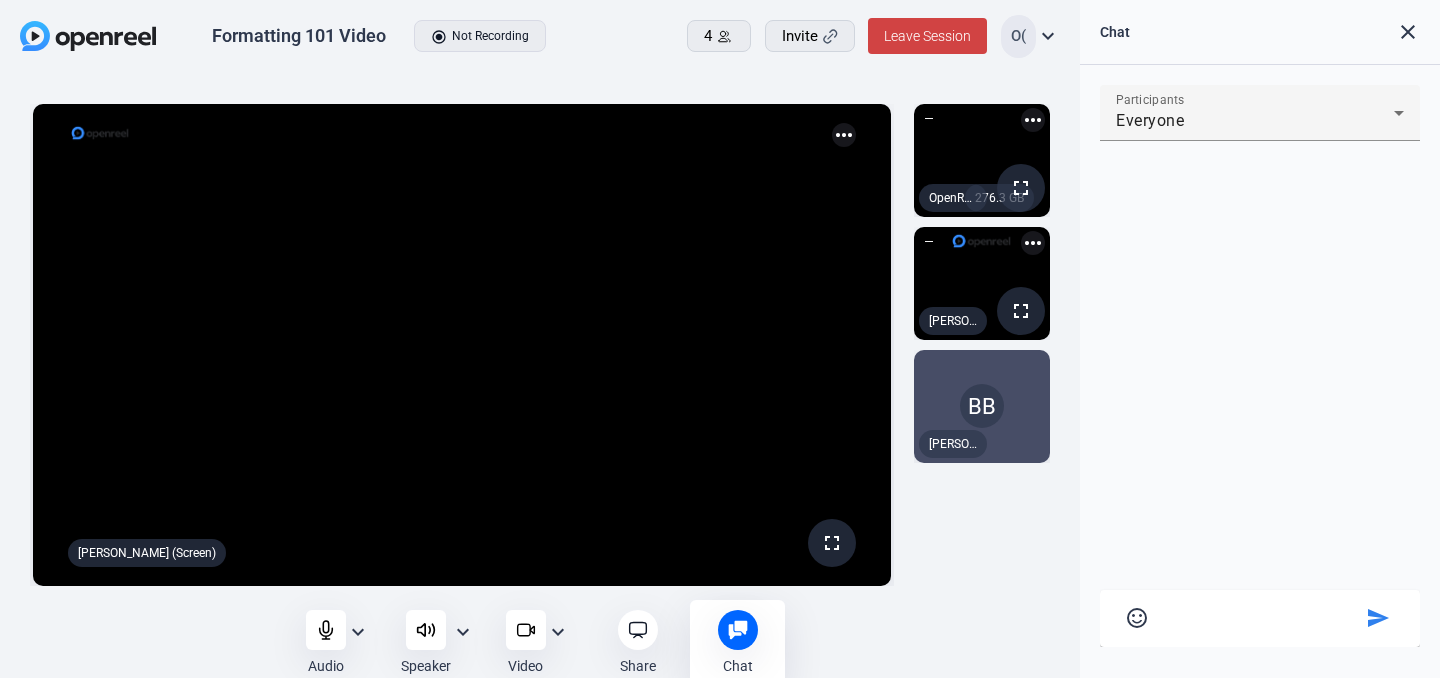 click at bounding box center (1260, 615) 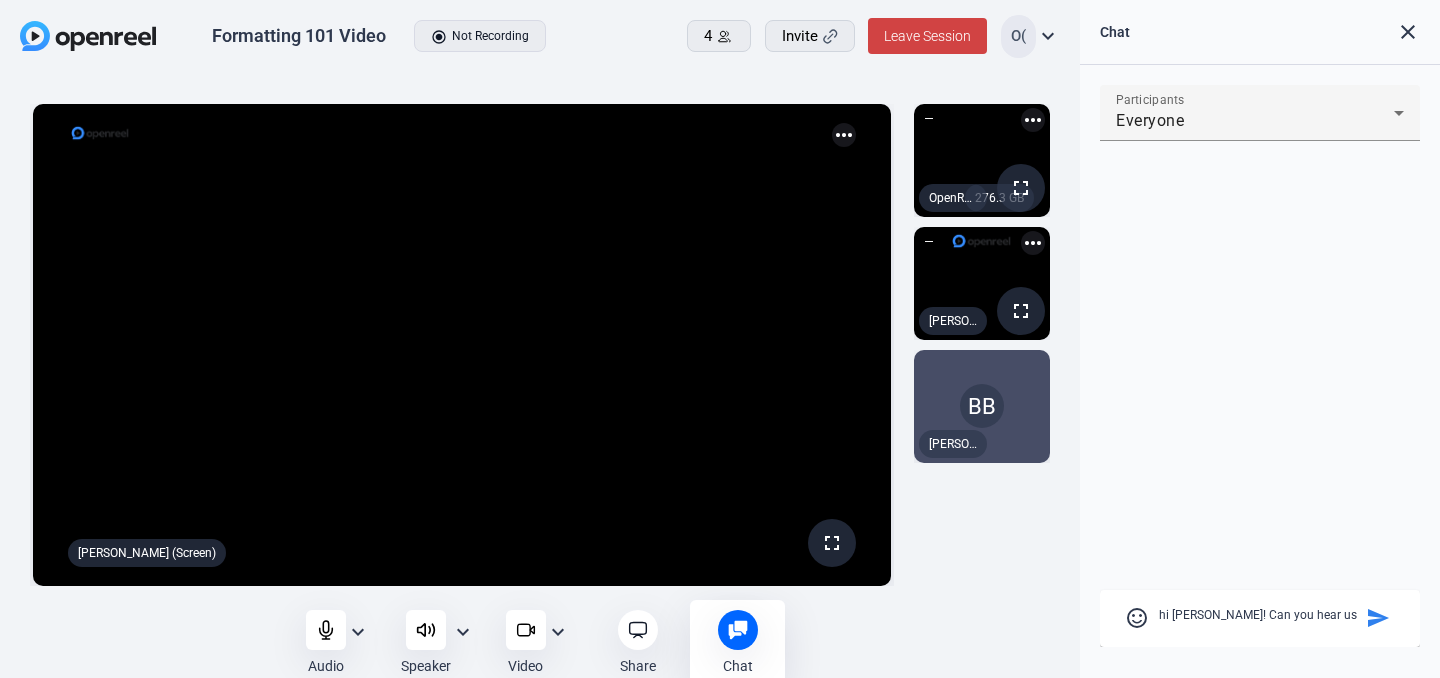 type on "hi [PERSON_NAME]! Can you hear us?" 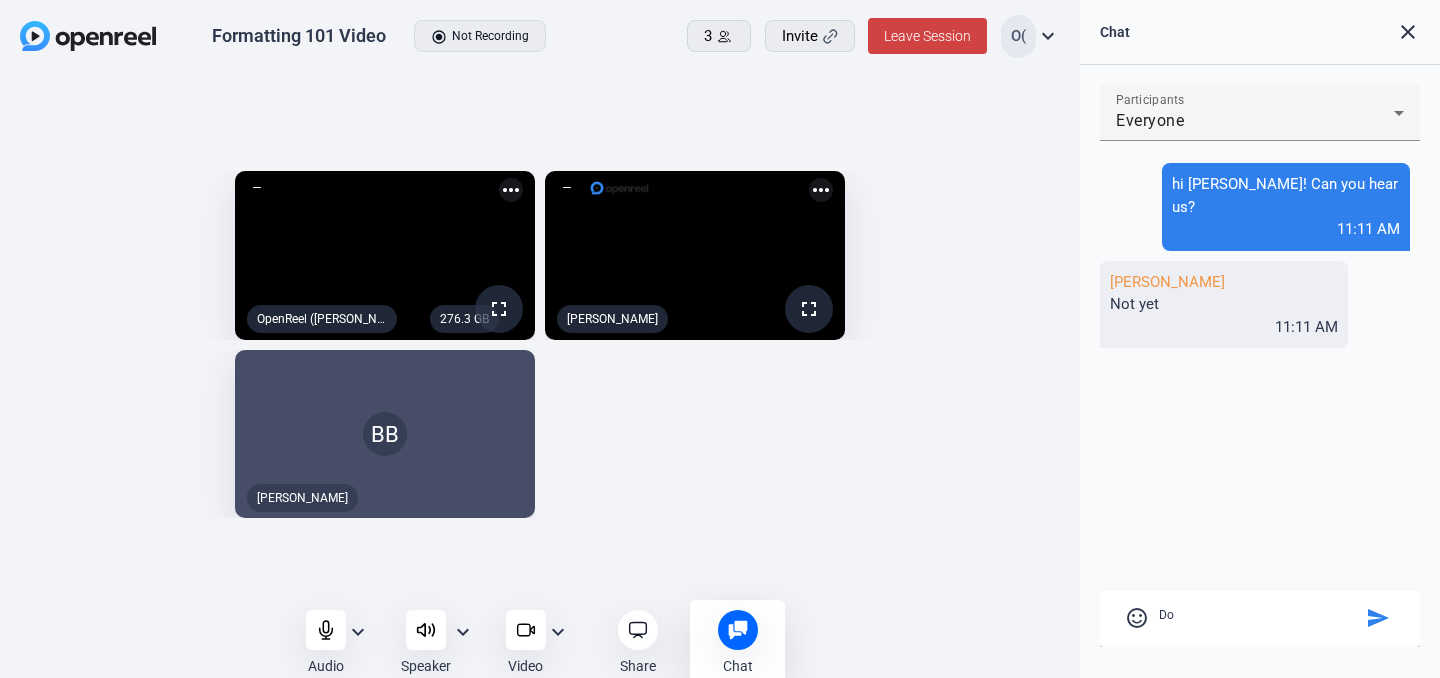 type on "D" 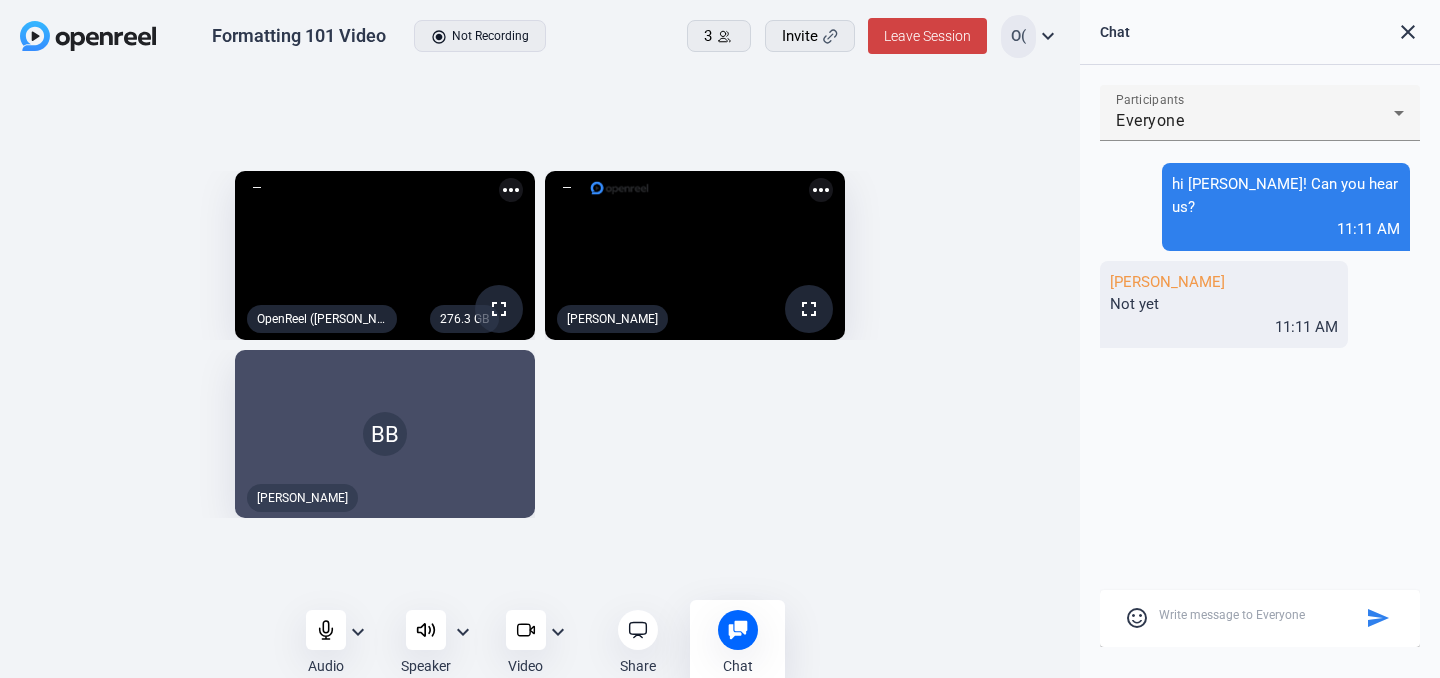 click on "276.3 GB  fullscreen  OpenReel ([PERSON_NAME]) (You)  more_horiz fullscreen  [PERSON_NAME]  more_horiz  BB   [PERSON_NAME]" 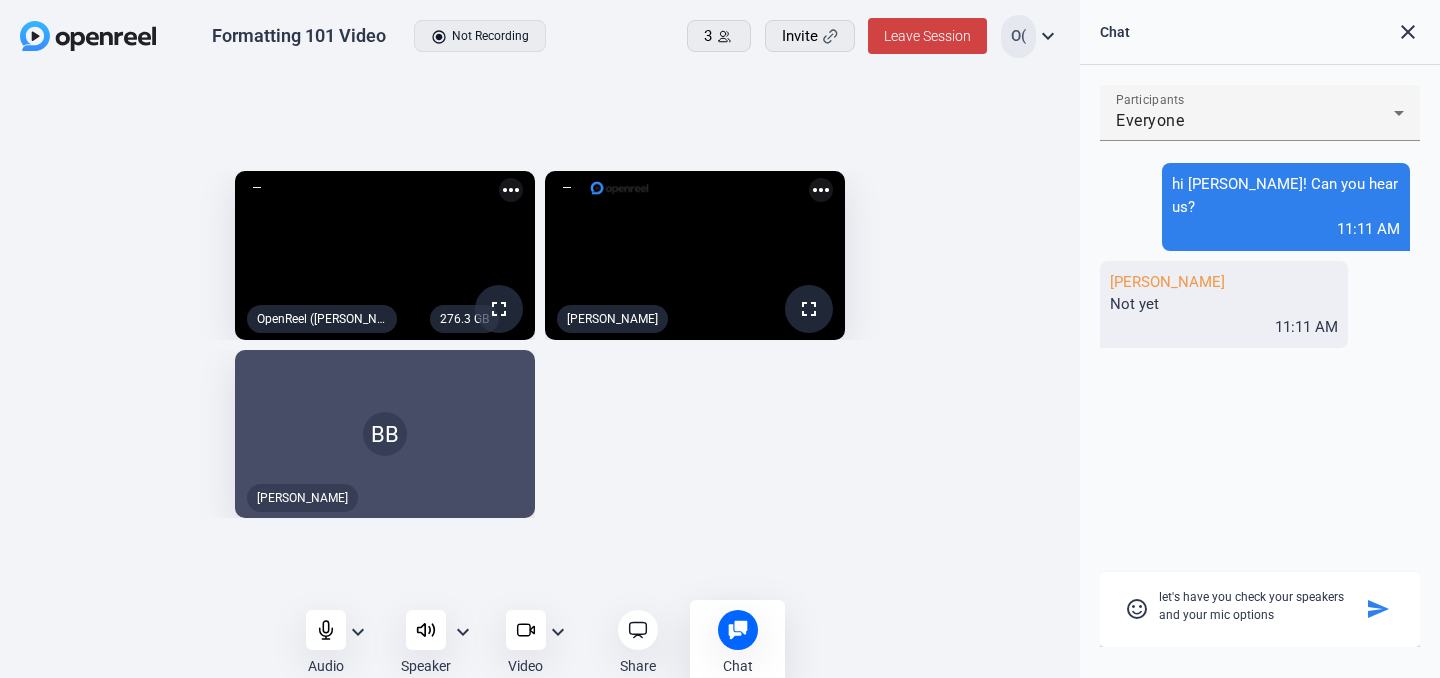 type on "let's have you check your speakers and your mic options!" 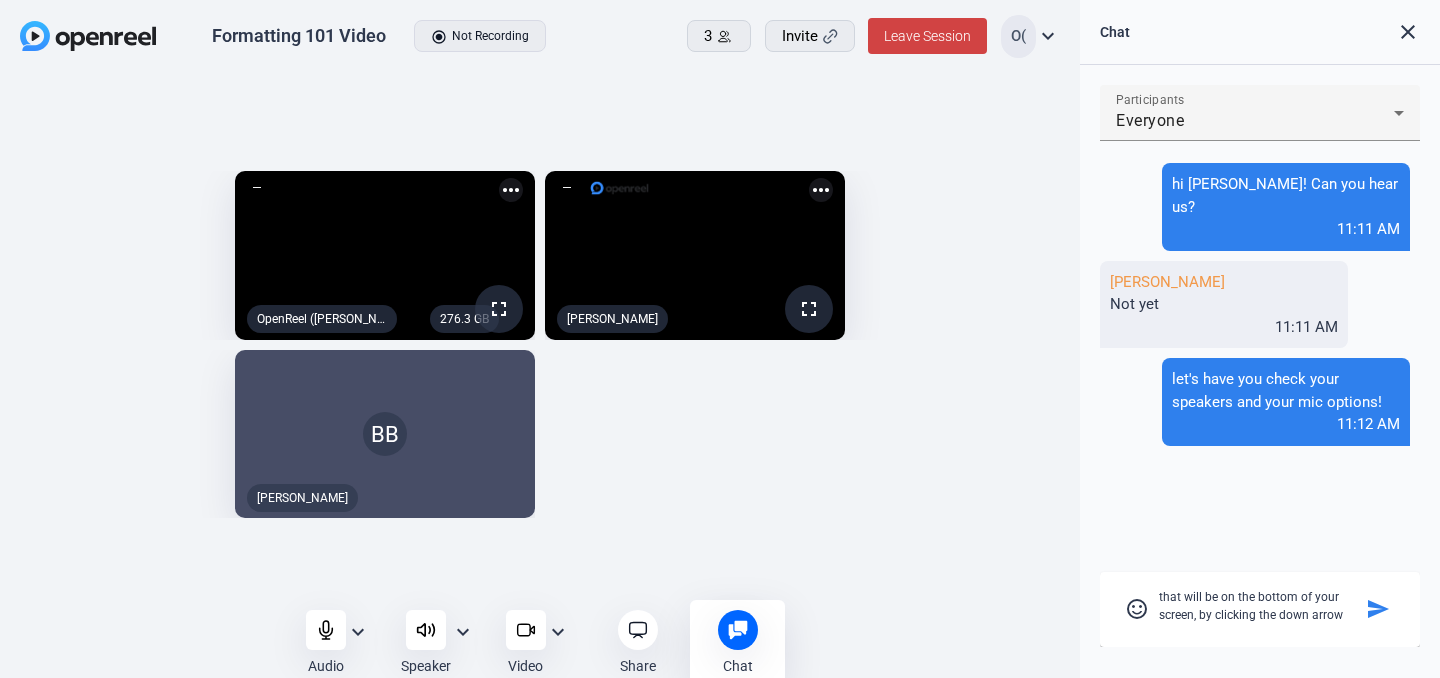 type on "that will be on the bottom of your screen, by clicking the down arrows" 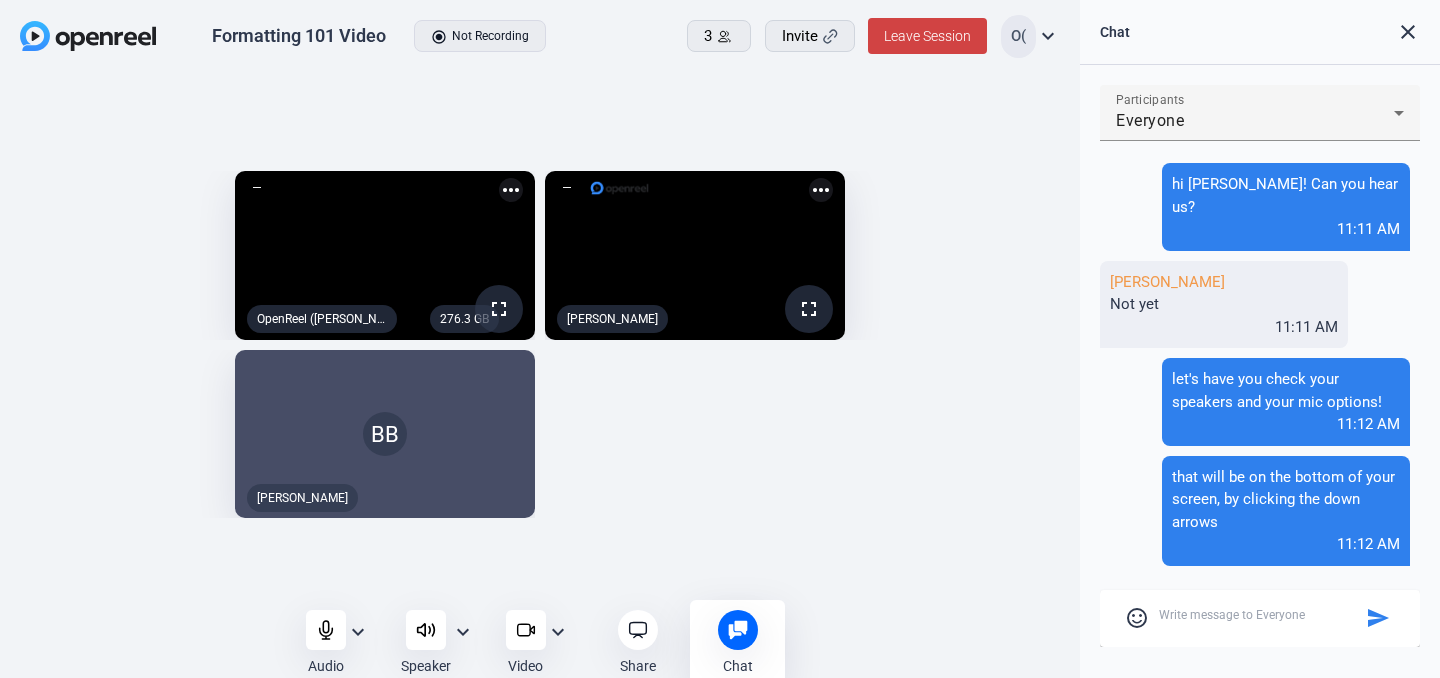click 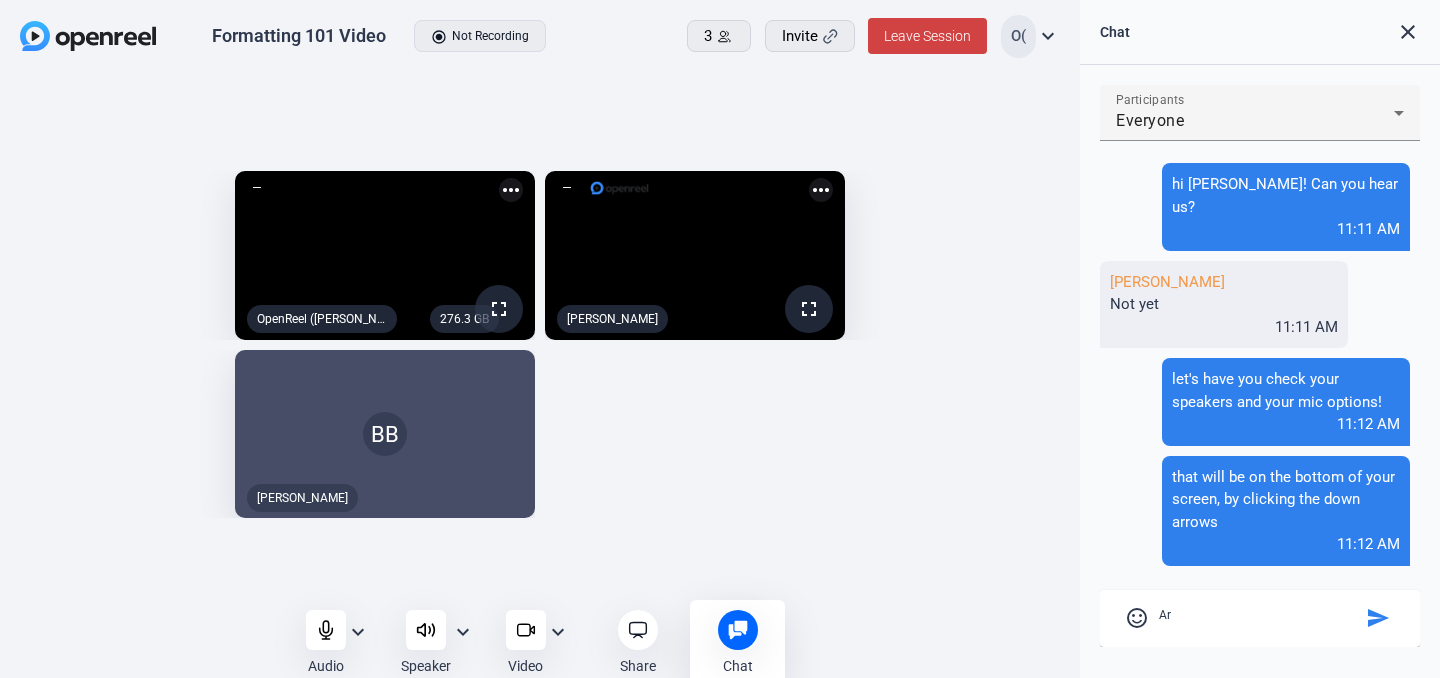 type on "A" 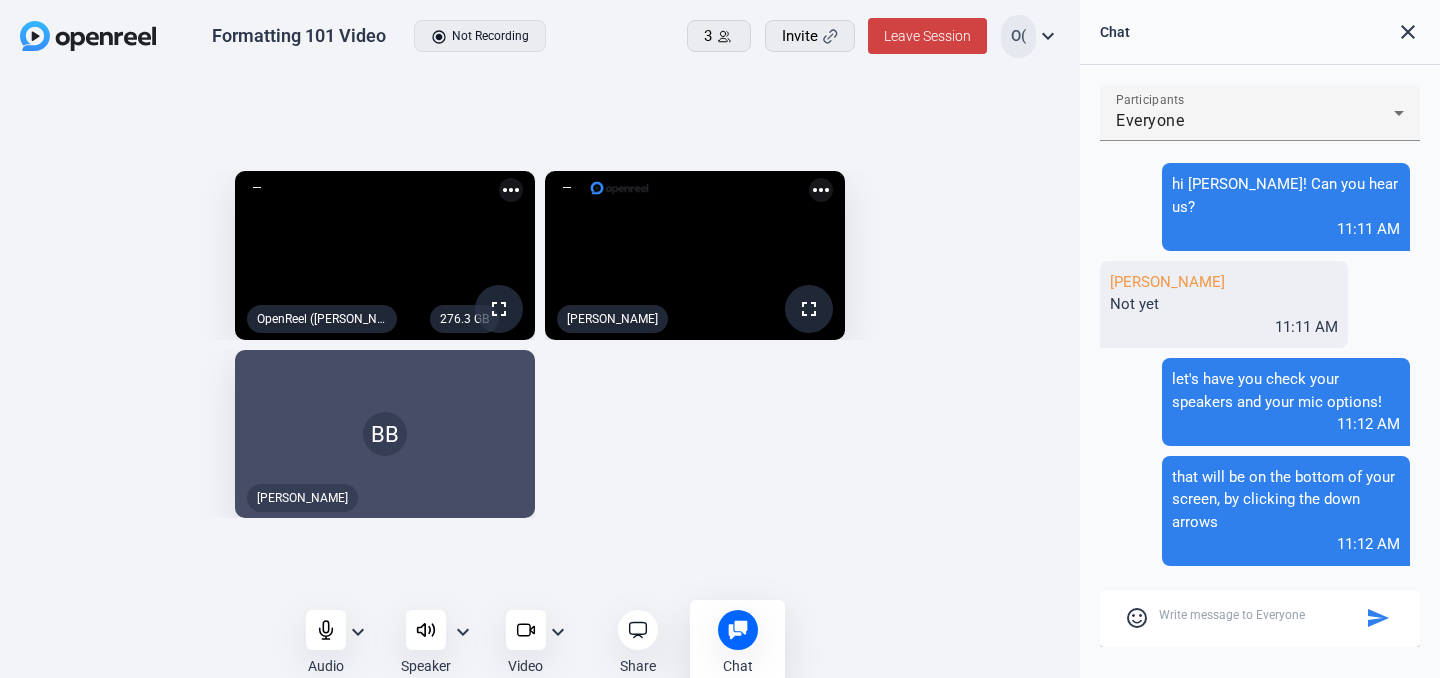 click at bounding box center (1260, 615) 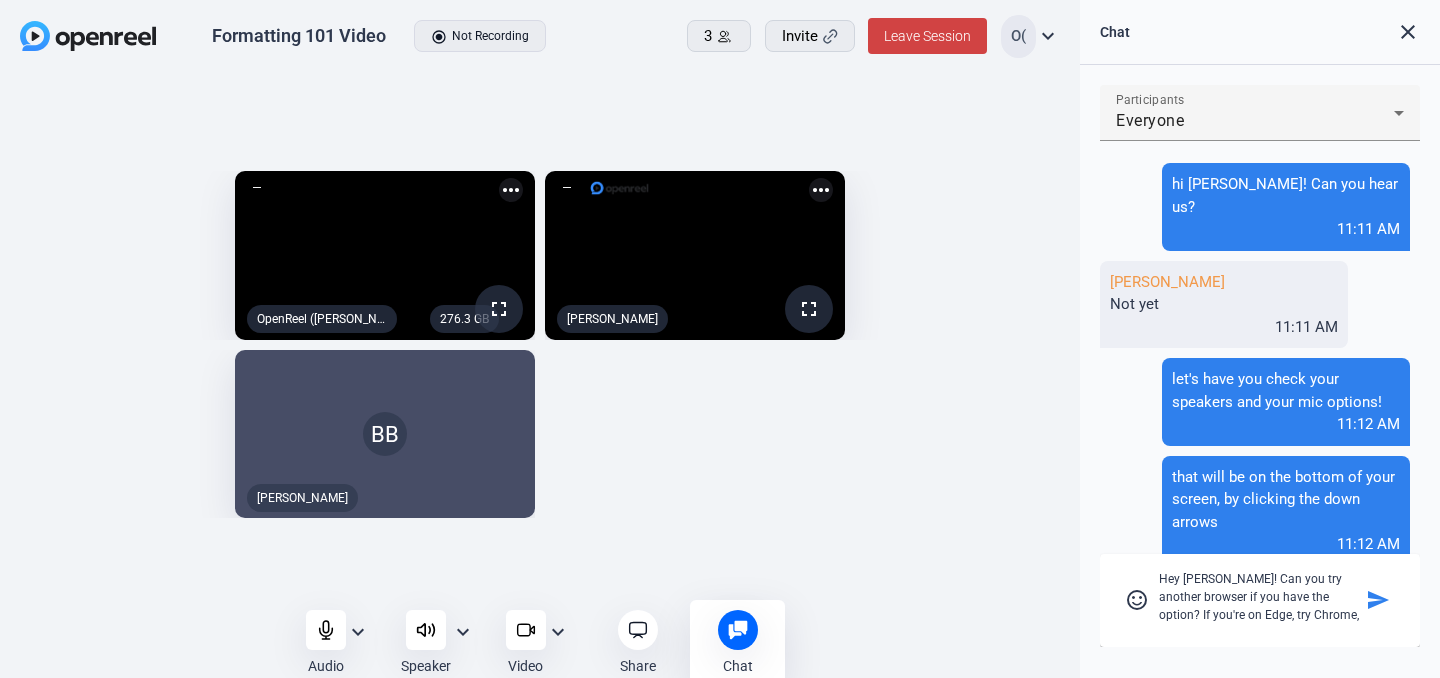 type on "Hey [PERSON_NAME]! Can you try another browser if you have the option? If you're on Edge, try Chrome, and vice versa" 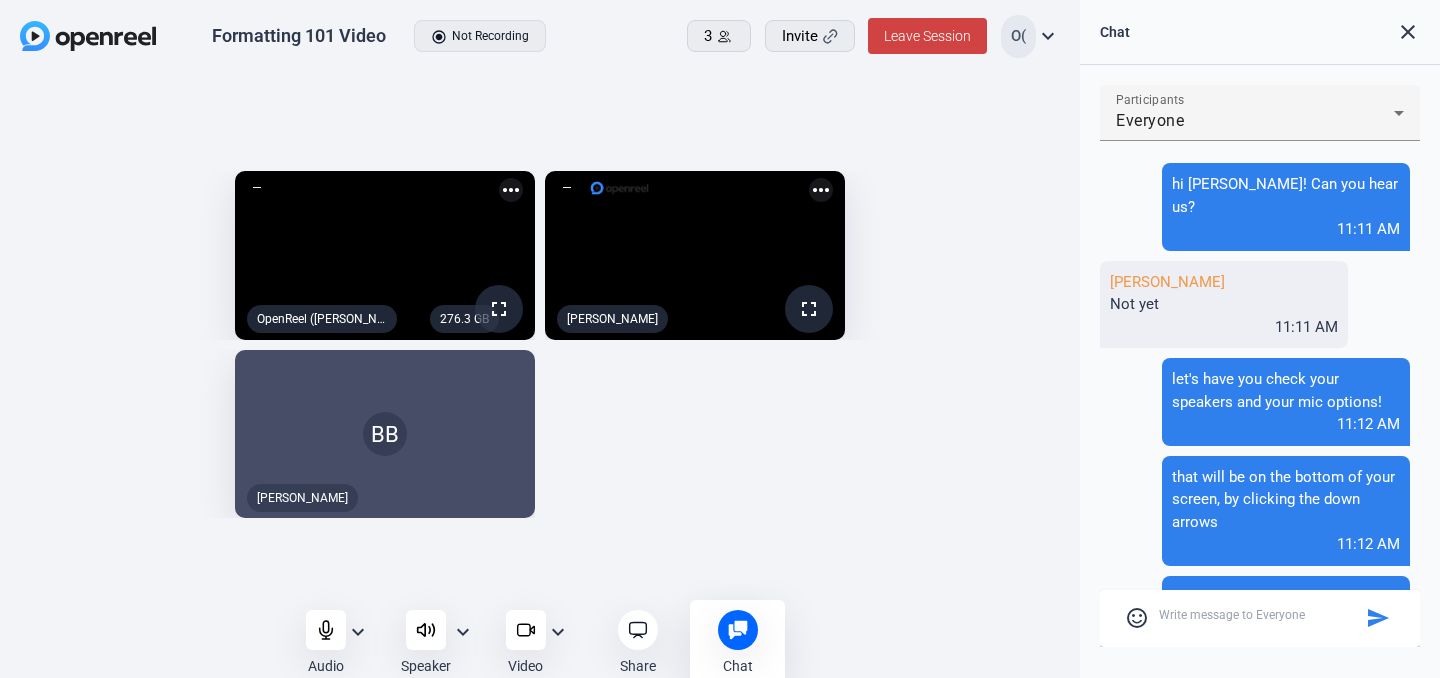 scroll, scrollTop: 105, scrollLeft: 0, axis: vertical 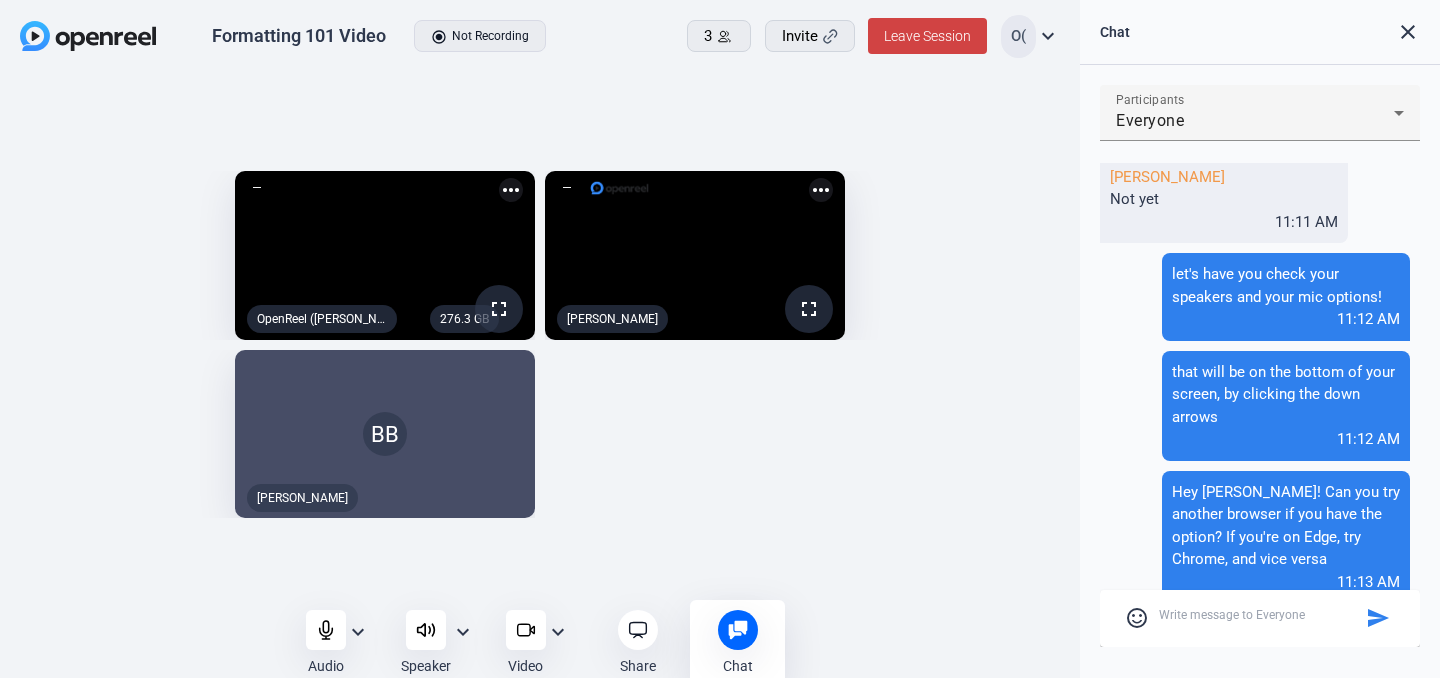 click on "expand_more" 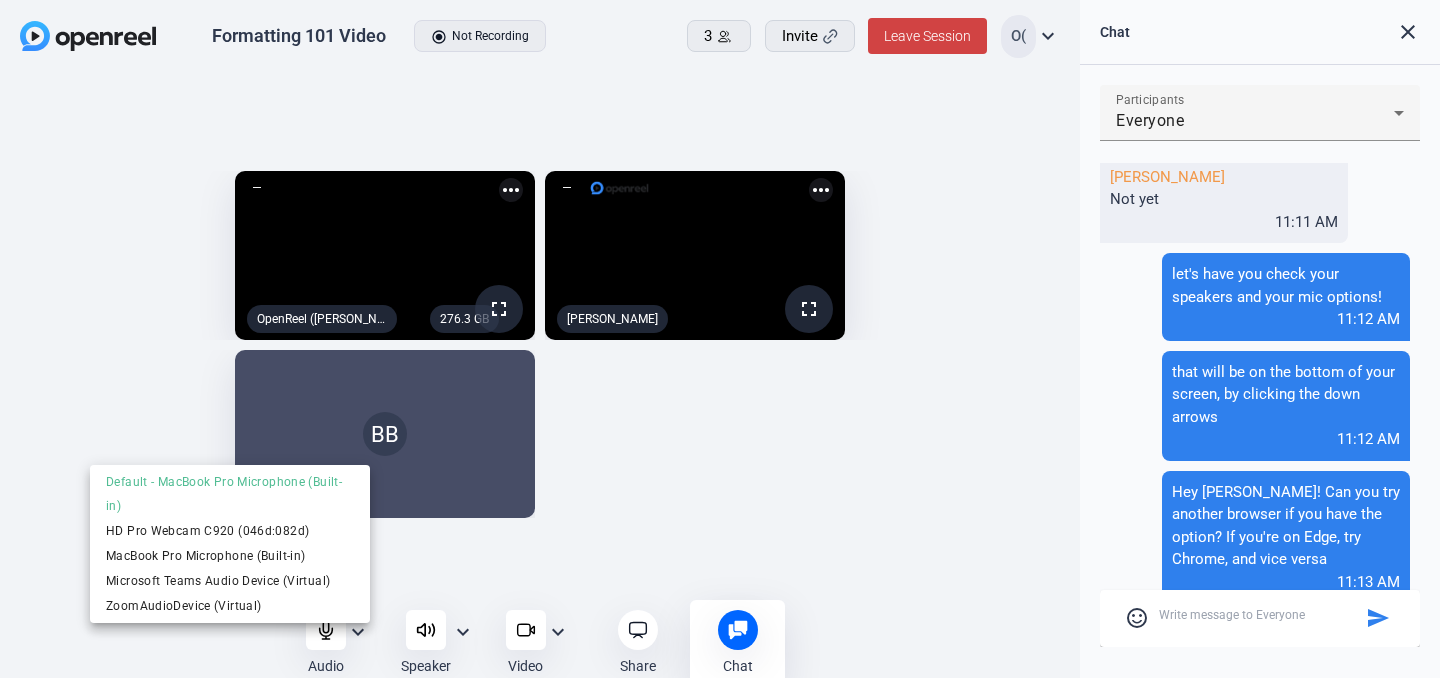 click at bounding box center [720, 339] 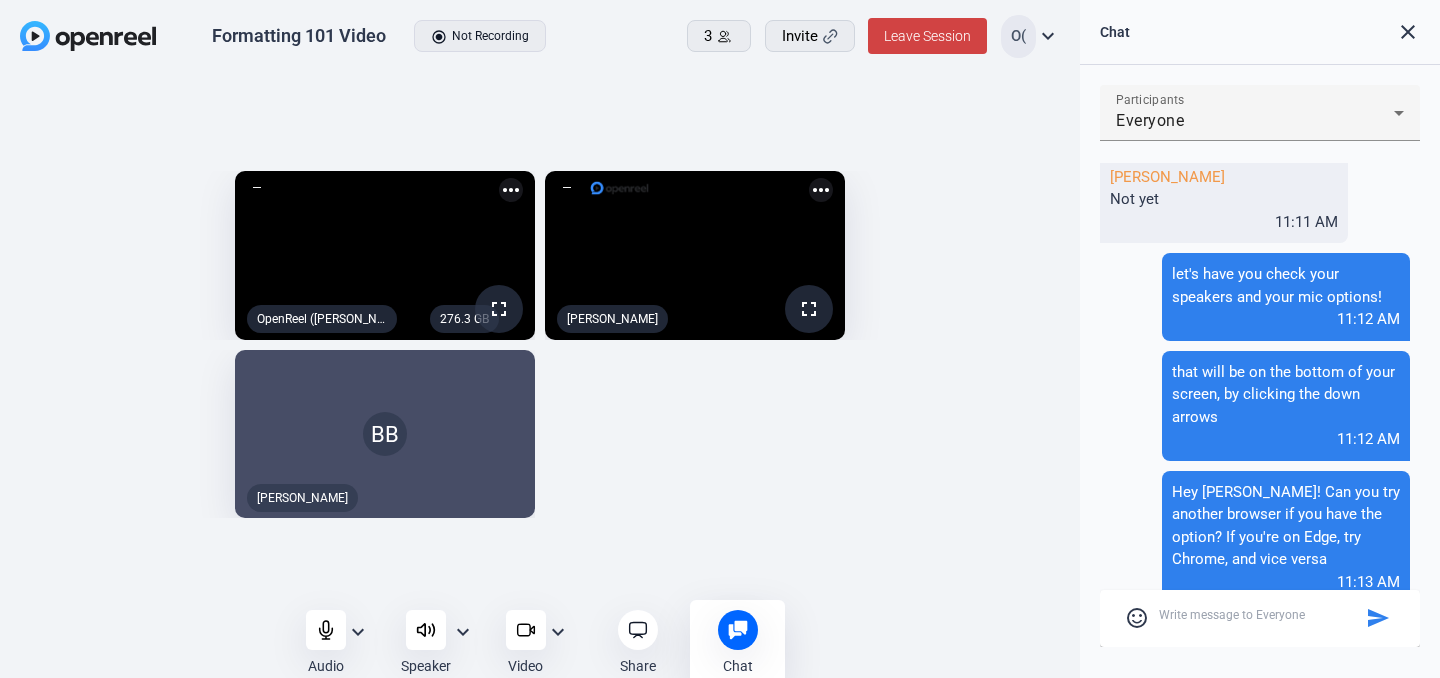 click on "276.3 GB  fullscreen  OpenReel ([PERSON_NAME]) (You)  more_horiz fullscreen  [PERSON_NAME]  more_horiz  BB   [PERSON_NAME]" 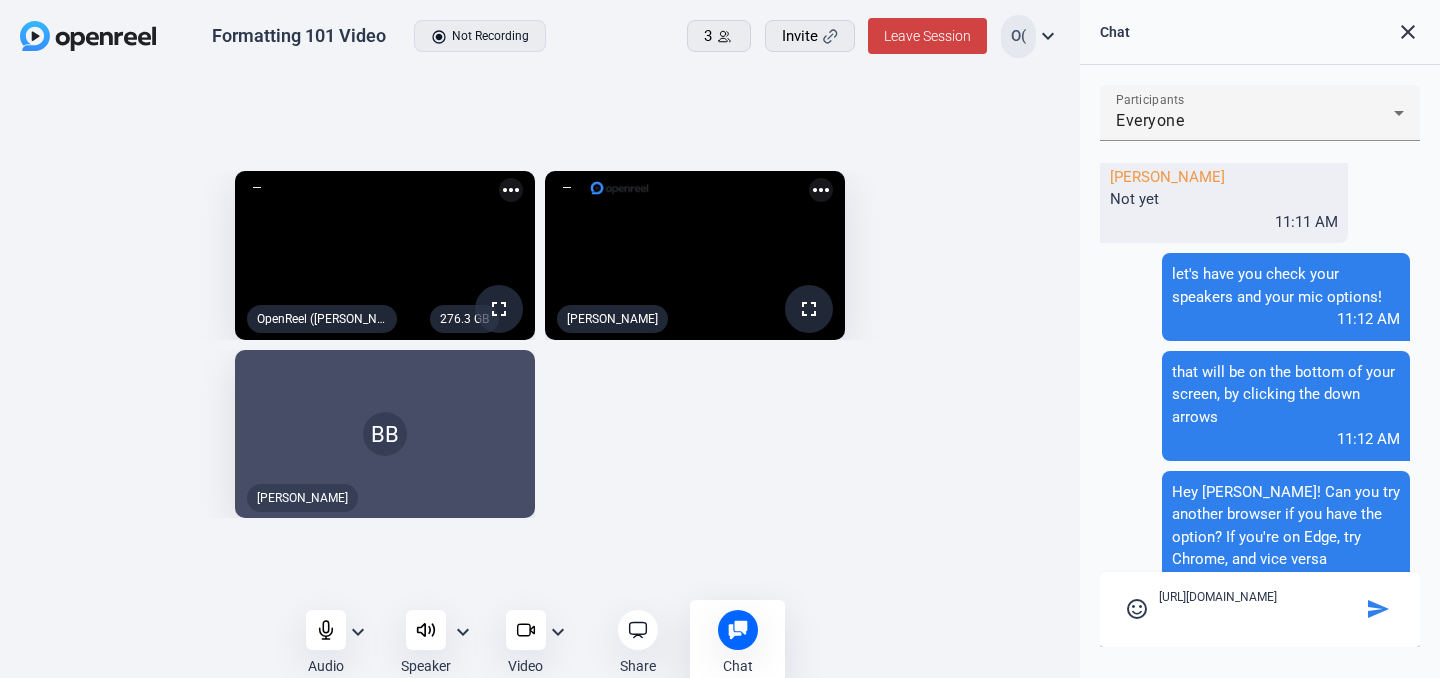 type 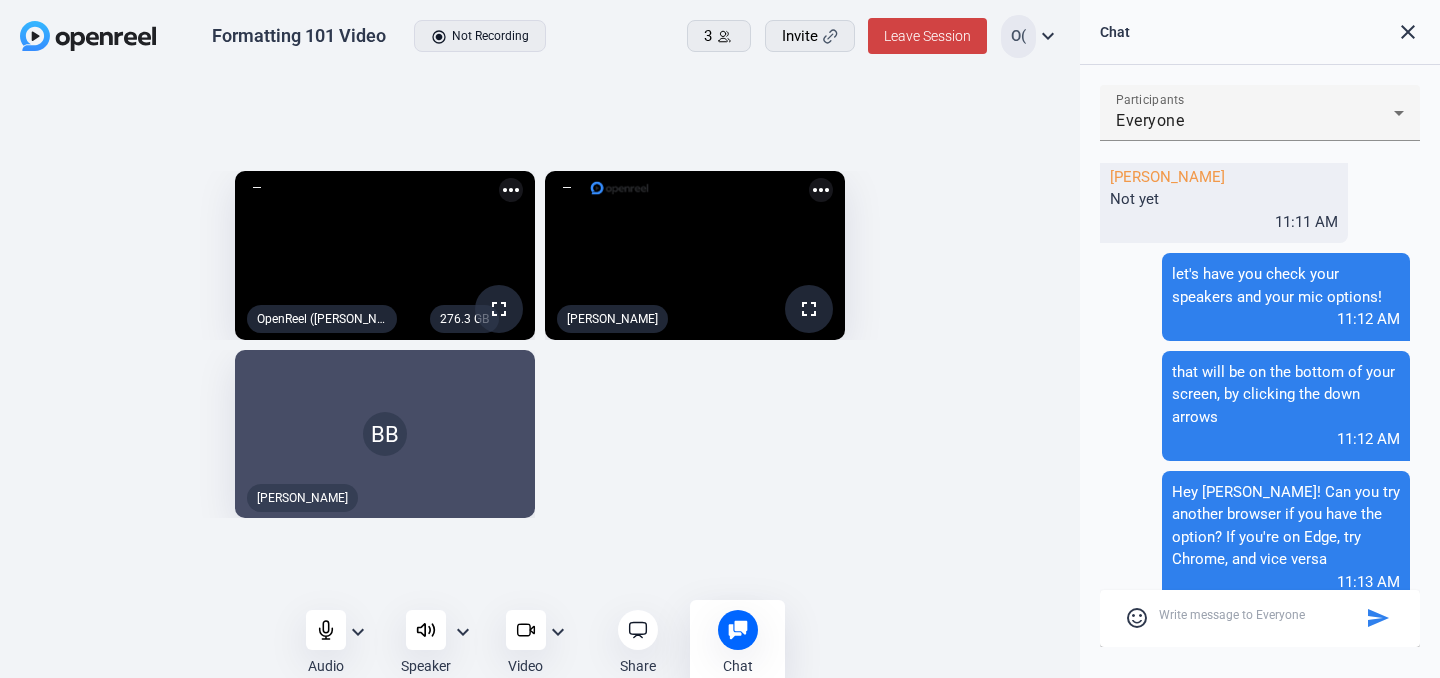 scroll, scrollTop: 202, scrollLeft: 0, axis: vertical 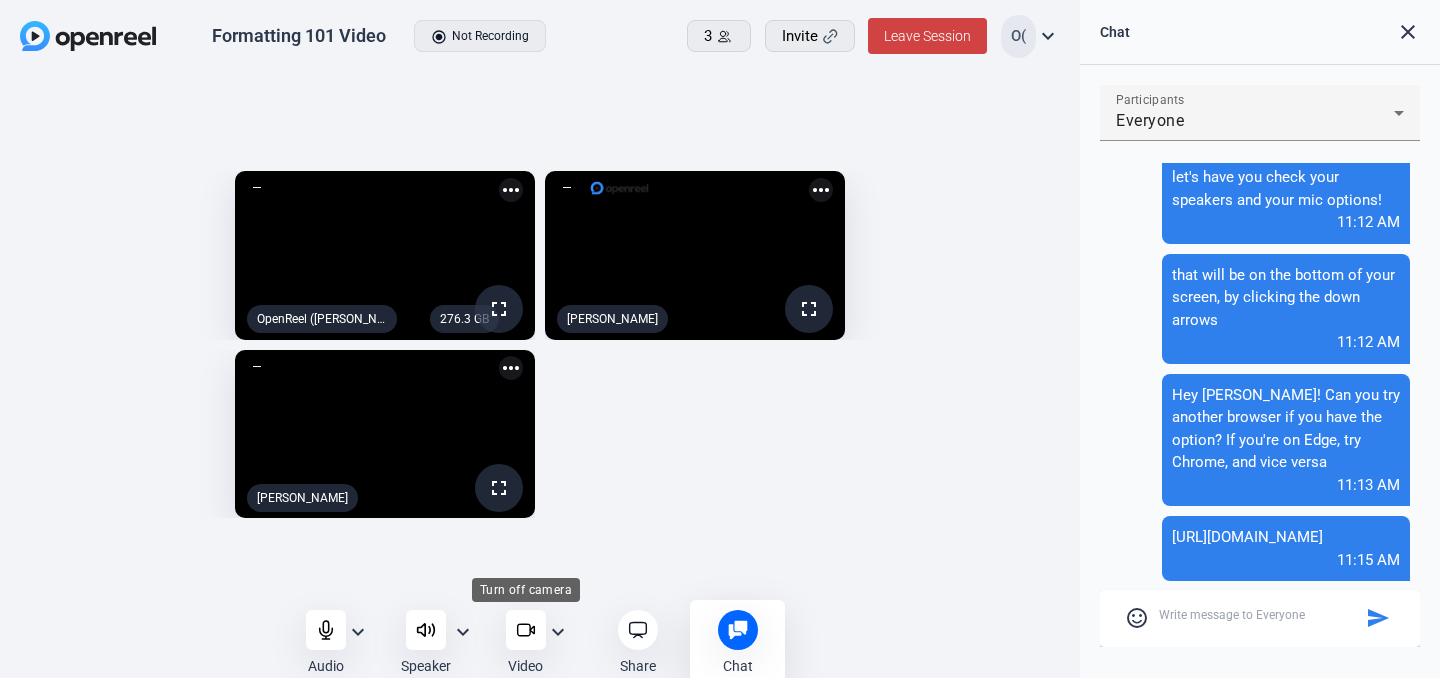 click 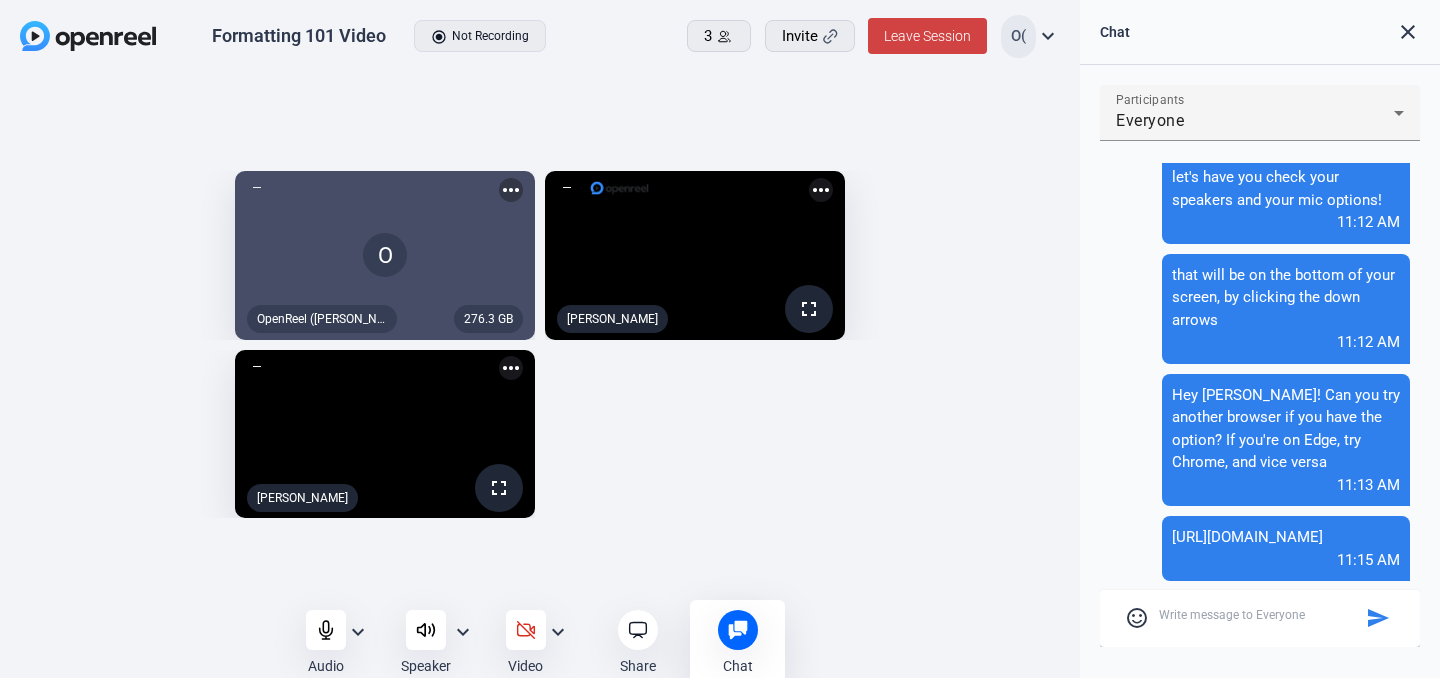 click on "276.3 GB   O   OpenReel ([PERSON_NAME]) (You)  more_horiz fullscreen  [PERSON_NAME]  more_horiz fullscreen  [PERSON_NAME]  more_horiz" 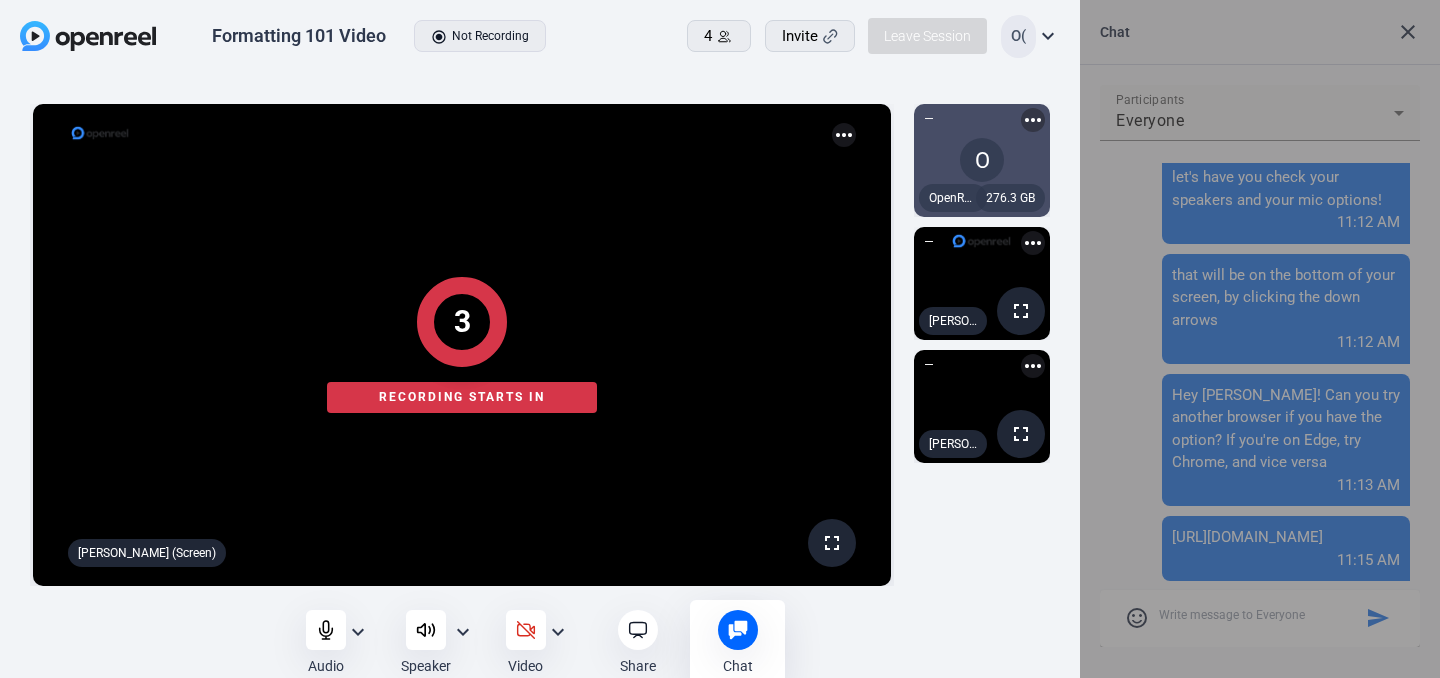 click 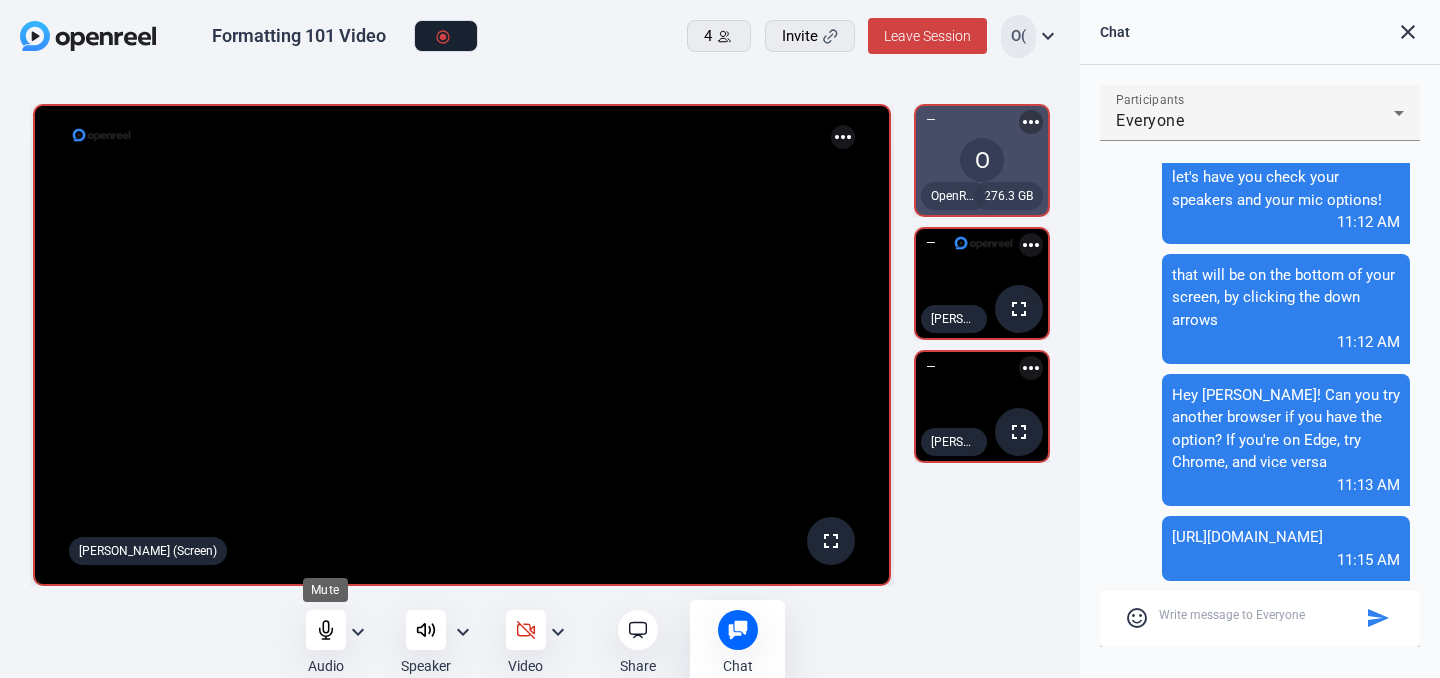 click 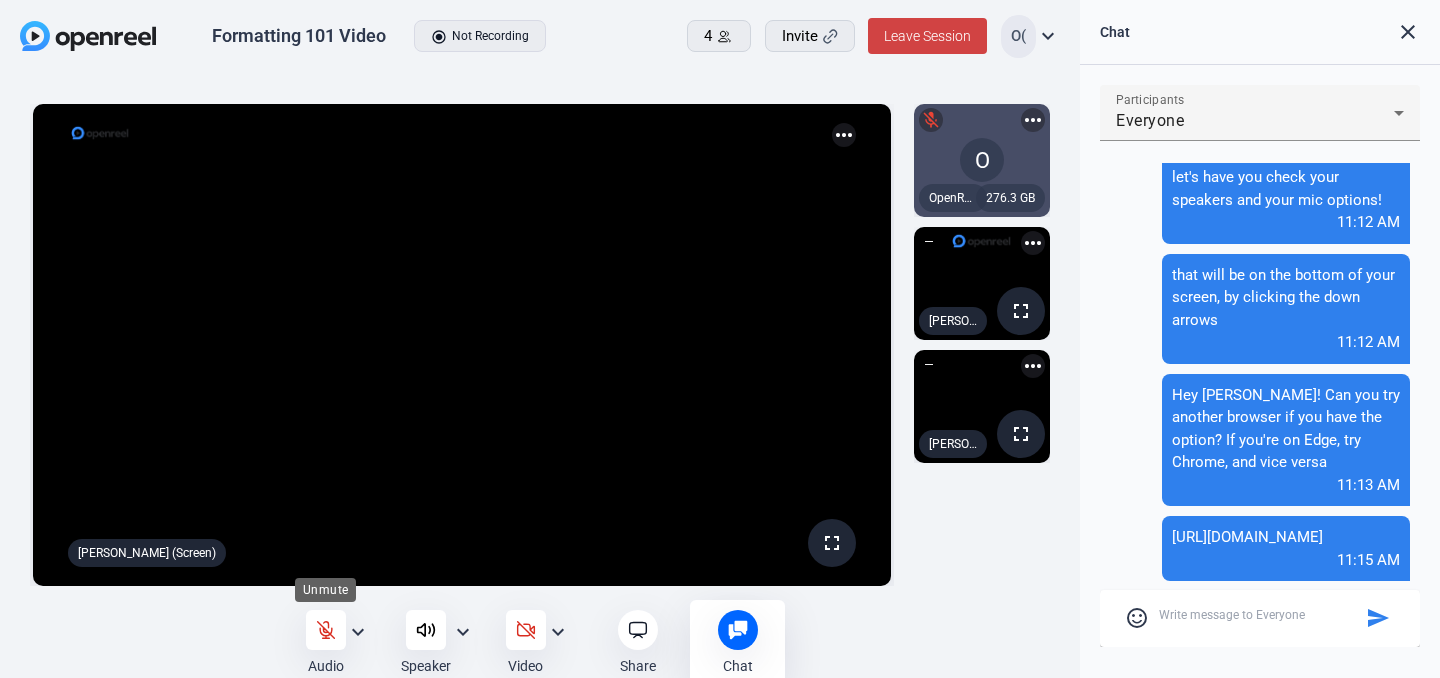 click 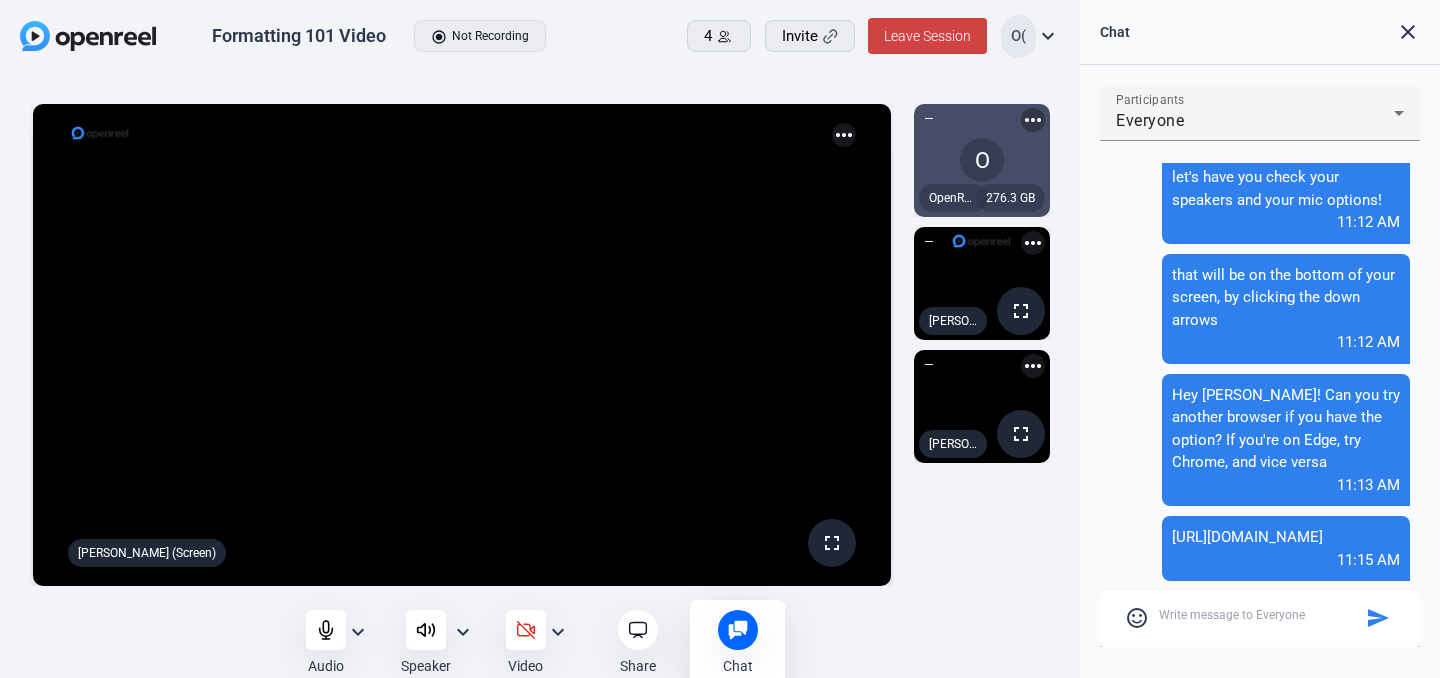 click on "close" 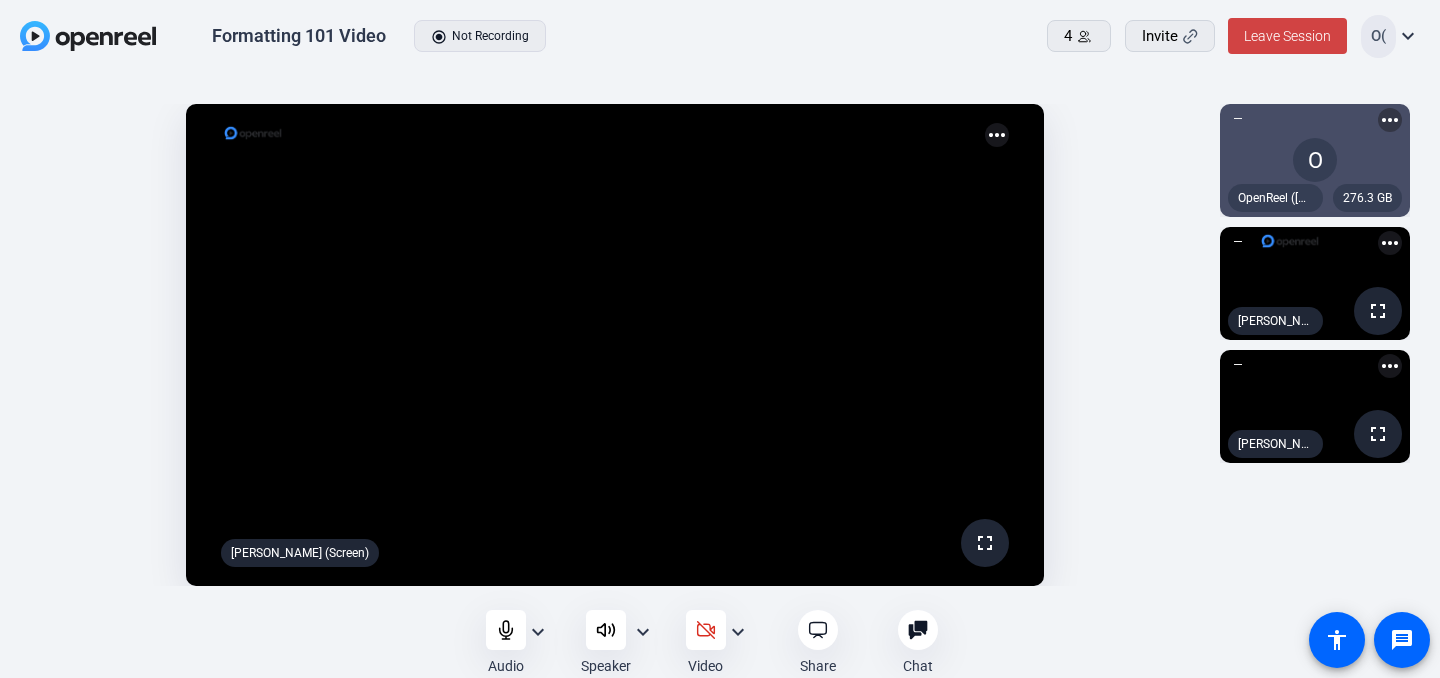 click on "fullscreen  [PERSON_NAME] (Screen)  more_horiz  276.3 GB   O   OpenReel ([PERSON_NAME]) (You)  more_horiz fullscreen  [PERSON_NAME]  more_horiz fullscreen  [PERSON_NAME]  more_horiz" 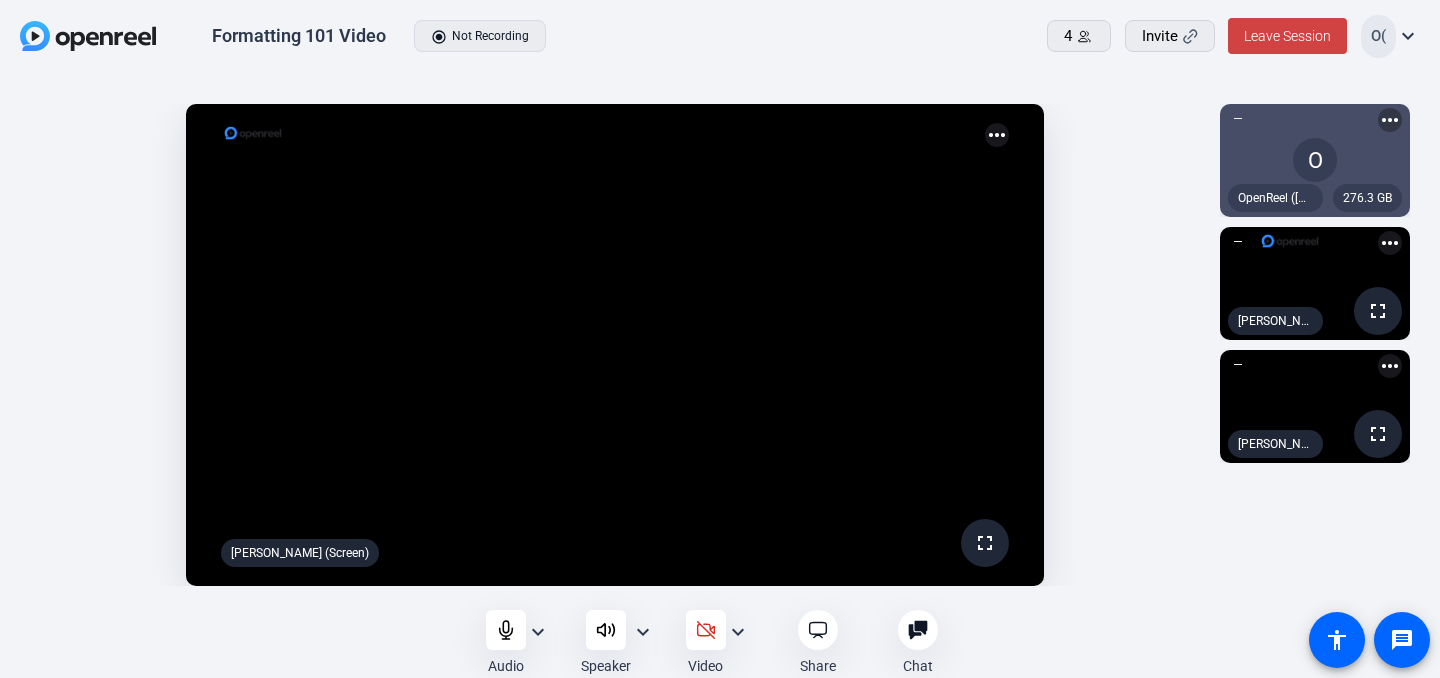 click on "Audio expand_more
Speaker expand_more
Video expand_more
Share
Chat 0 more_horiz 0" 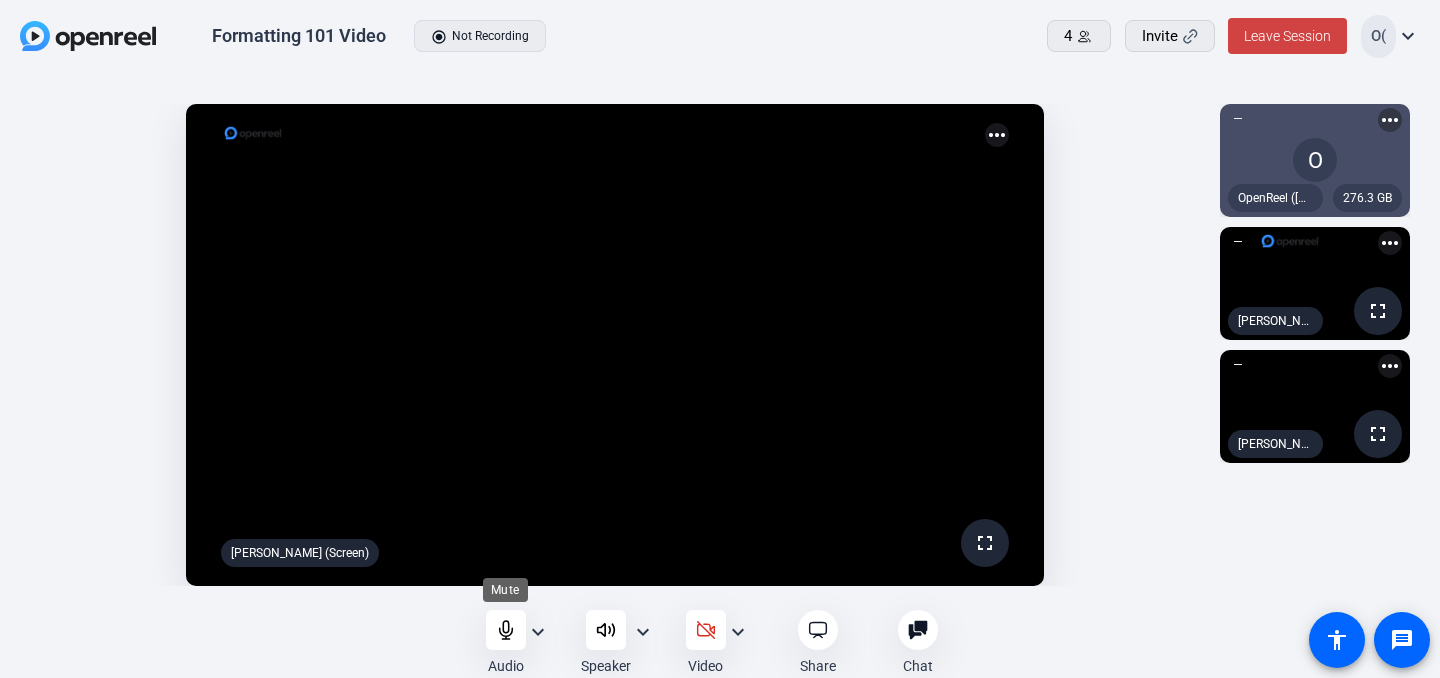 click 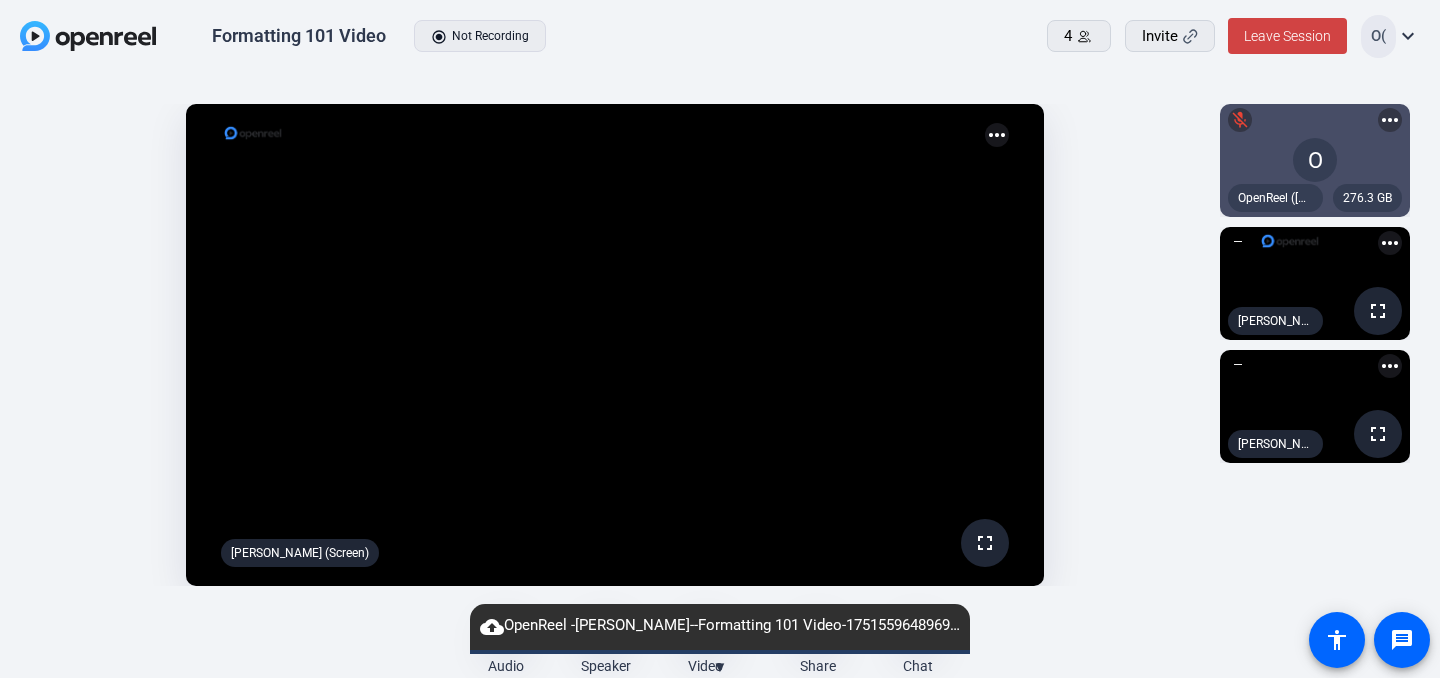 scroll, scrollTop: 0, scrollLeft: 0, axis: both 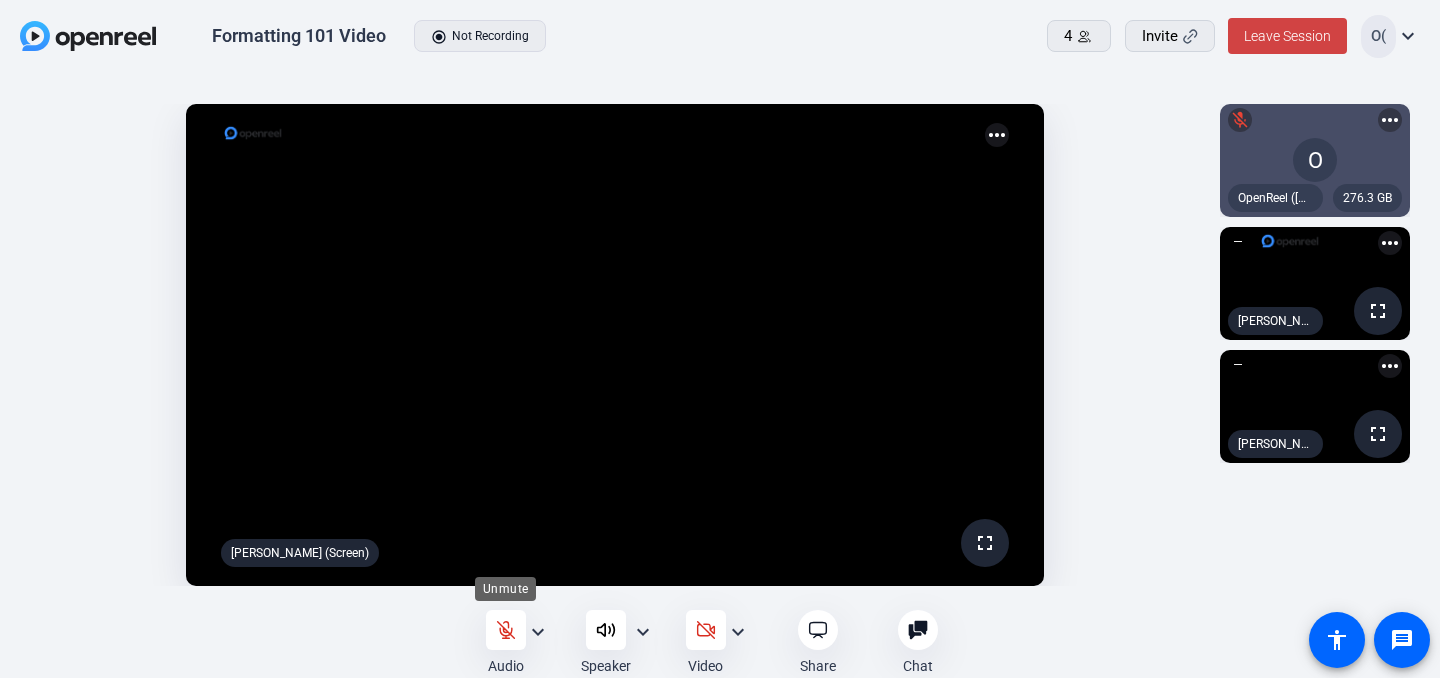 click 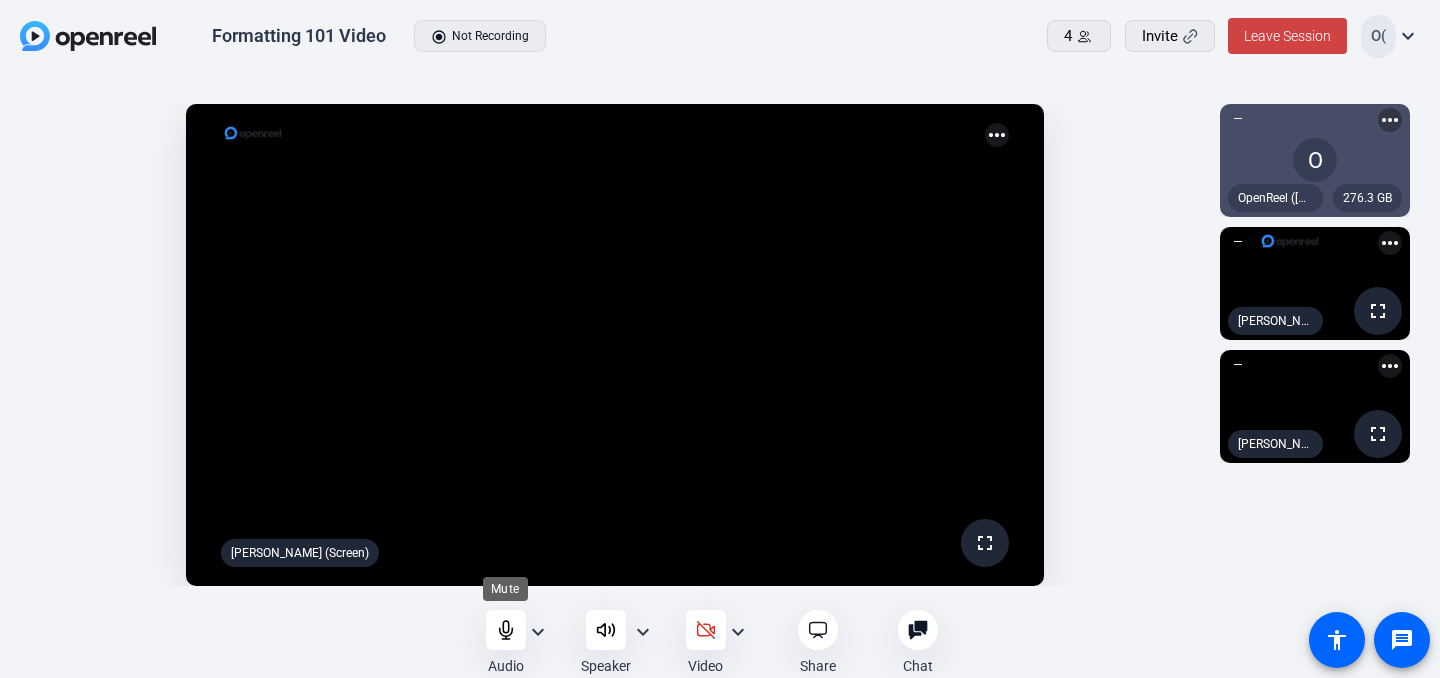 click 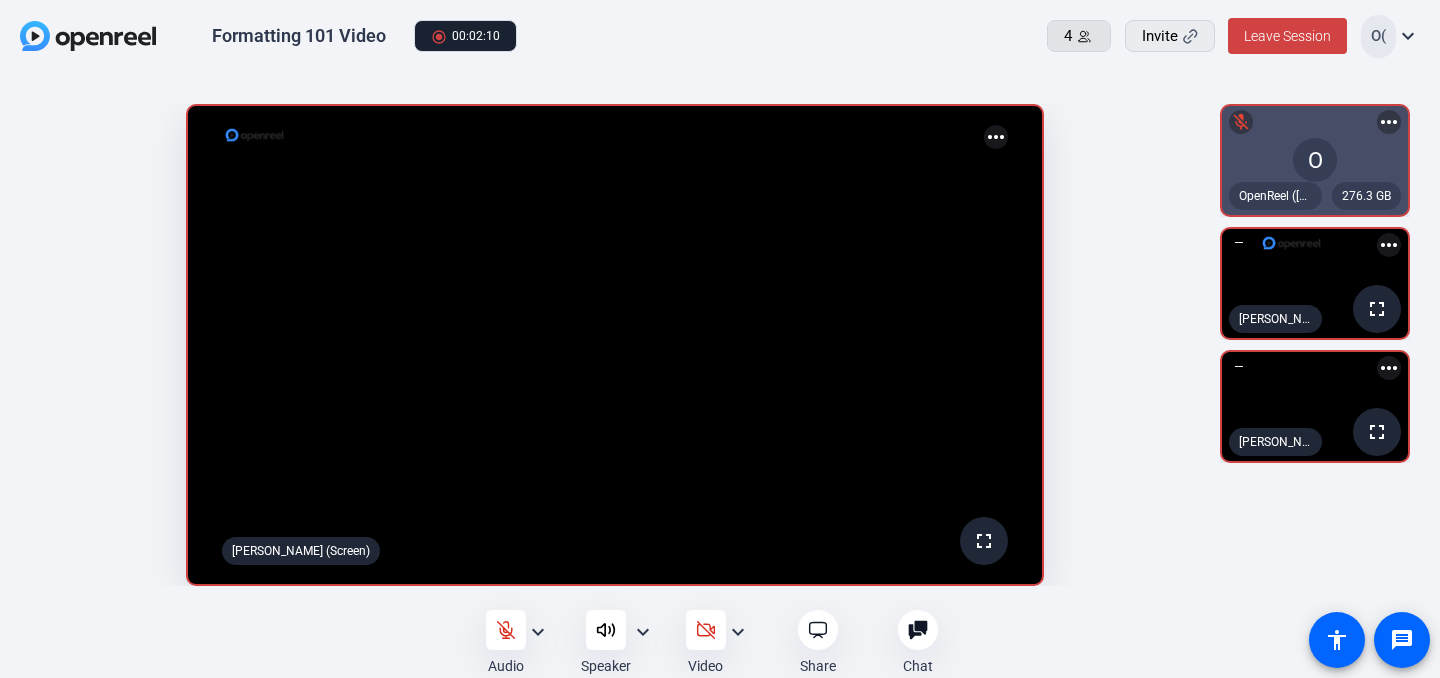 click on "4" 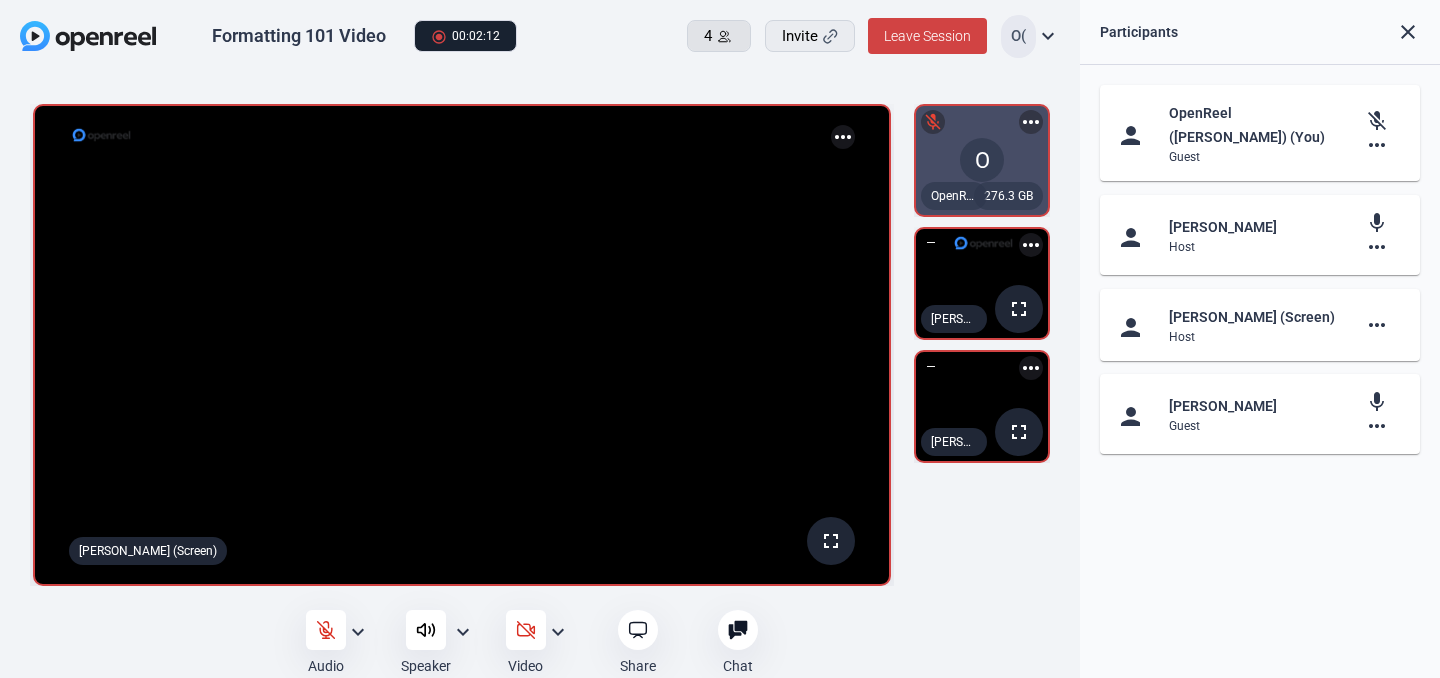 click 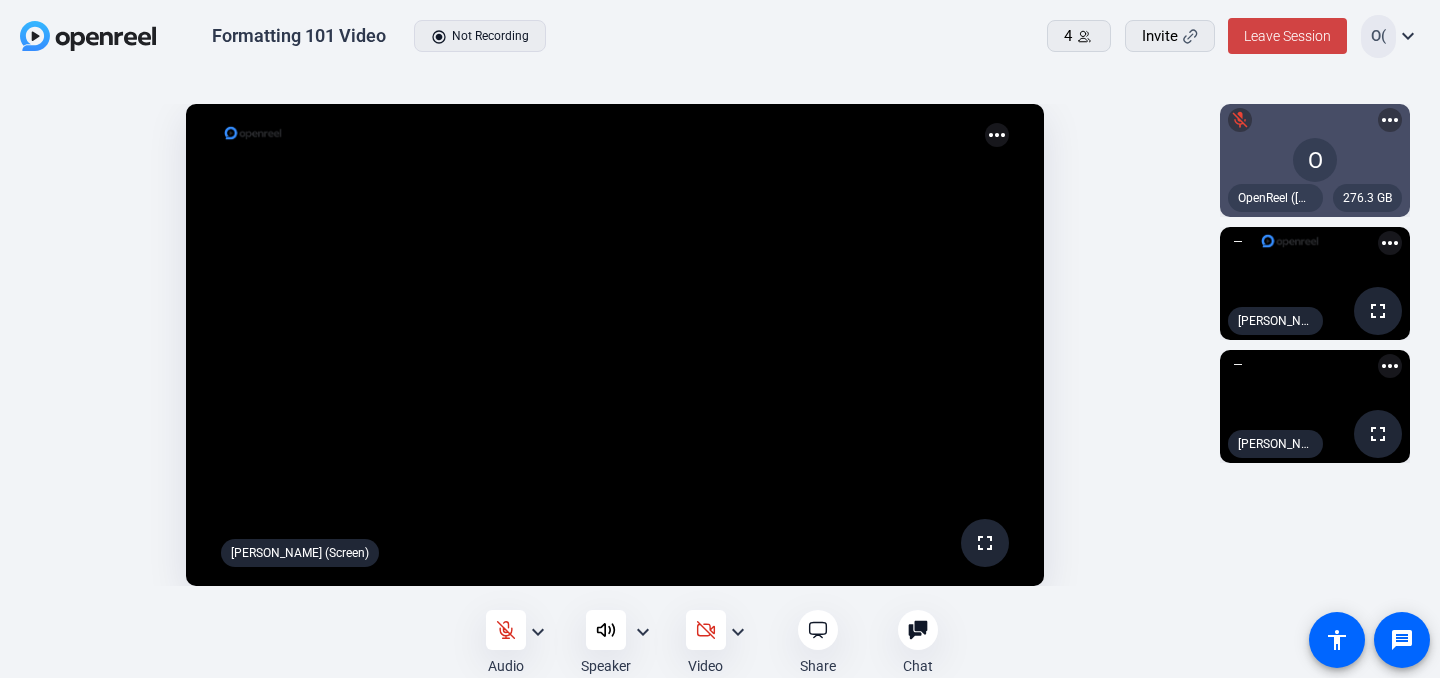 click on "Accessibility Screen-Reader Guide, Feedback, and Issue Reporting | New window
Formatting 101 Video  radio_button_checked  Not Recording    4
Invite
Leave Session  O( expand_more fullscreen  [PERSON_NAME] (Screen)  more_horiz  276.3 GB   O  mic_off  OpenReel ([PERSON_NAME]) (You)  more_horiz fullscreen  [PERSON_NAME]  more_horiz fullscreen  [PERSON_NAME]  more_horiz
Audio expand_more
Speaker expand_more
Video expand_more
Share
Chat 0 more_horiz 0 message accessibility
Start screen share Turn on camera Unmute" at bounding box center [720, 339] 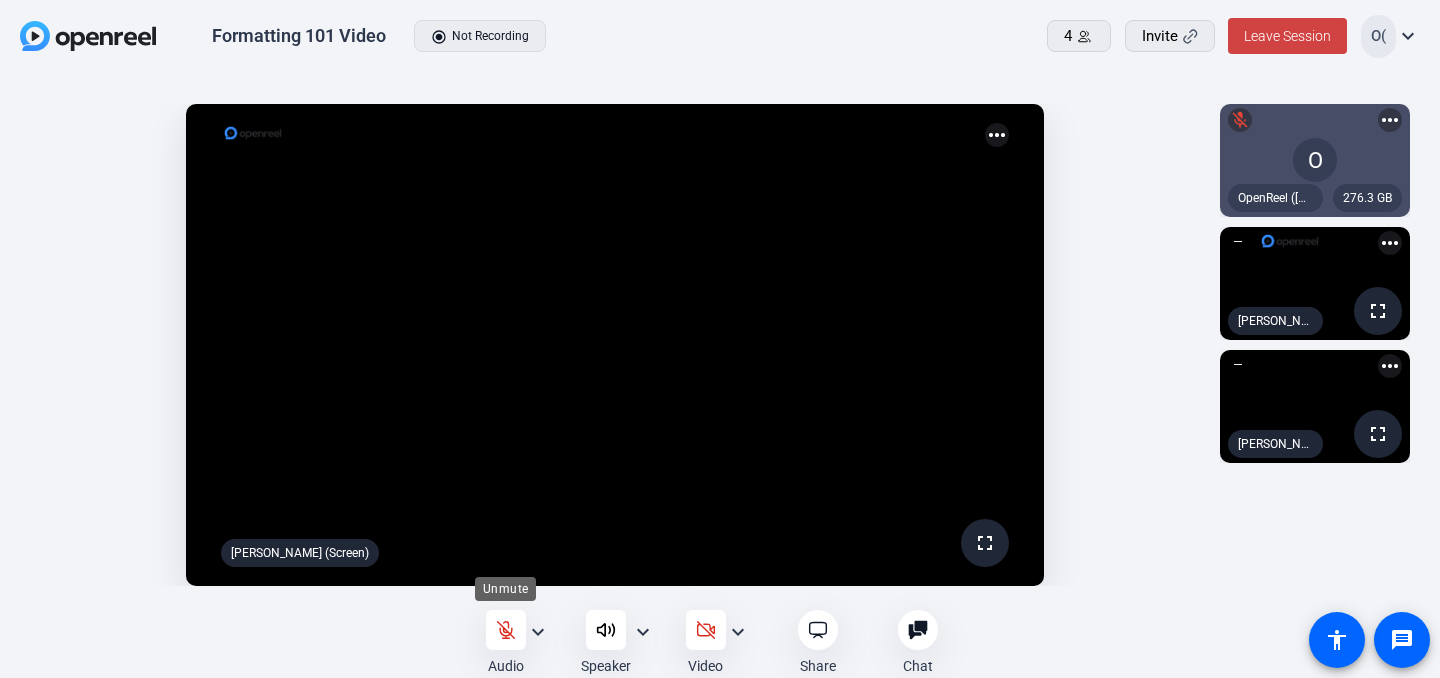 click 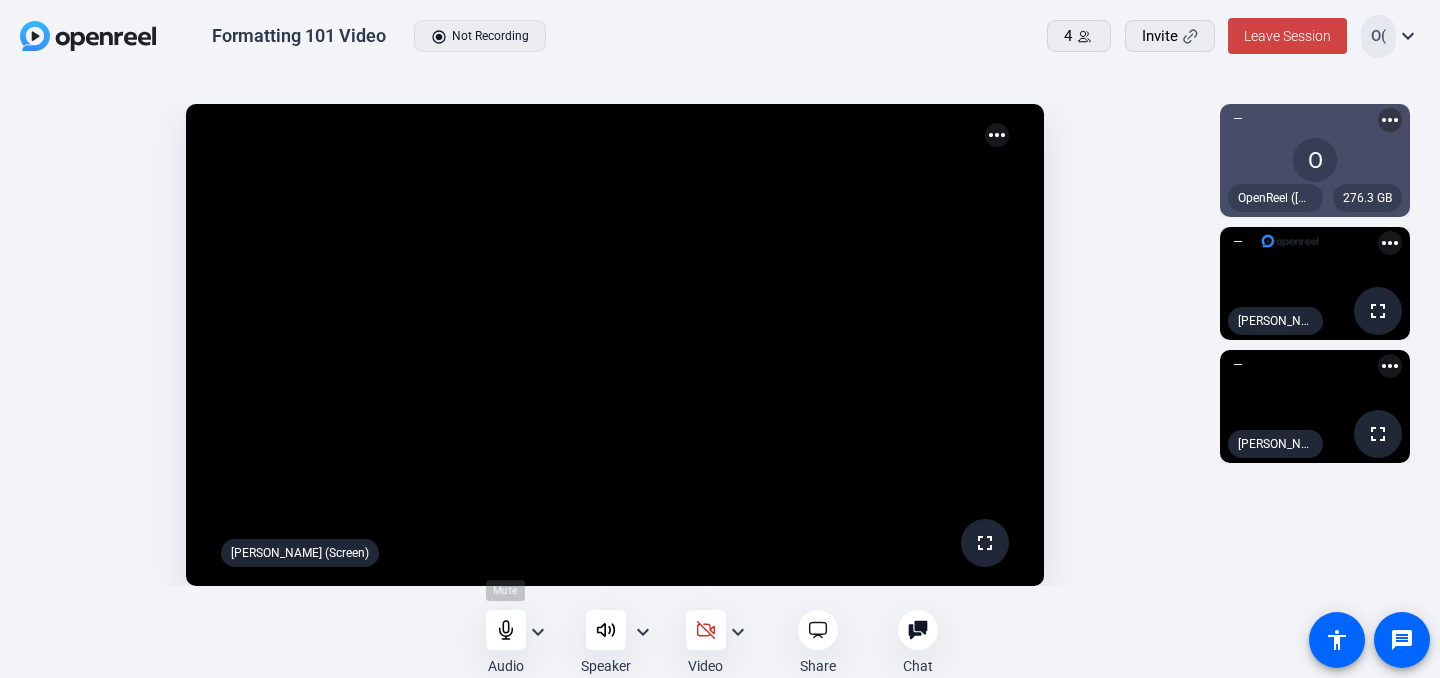 click 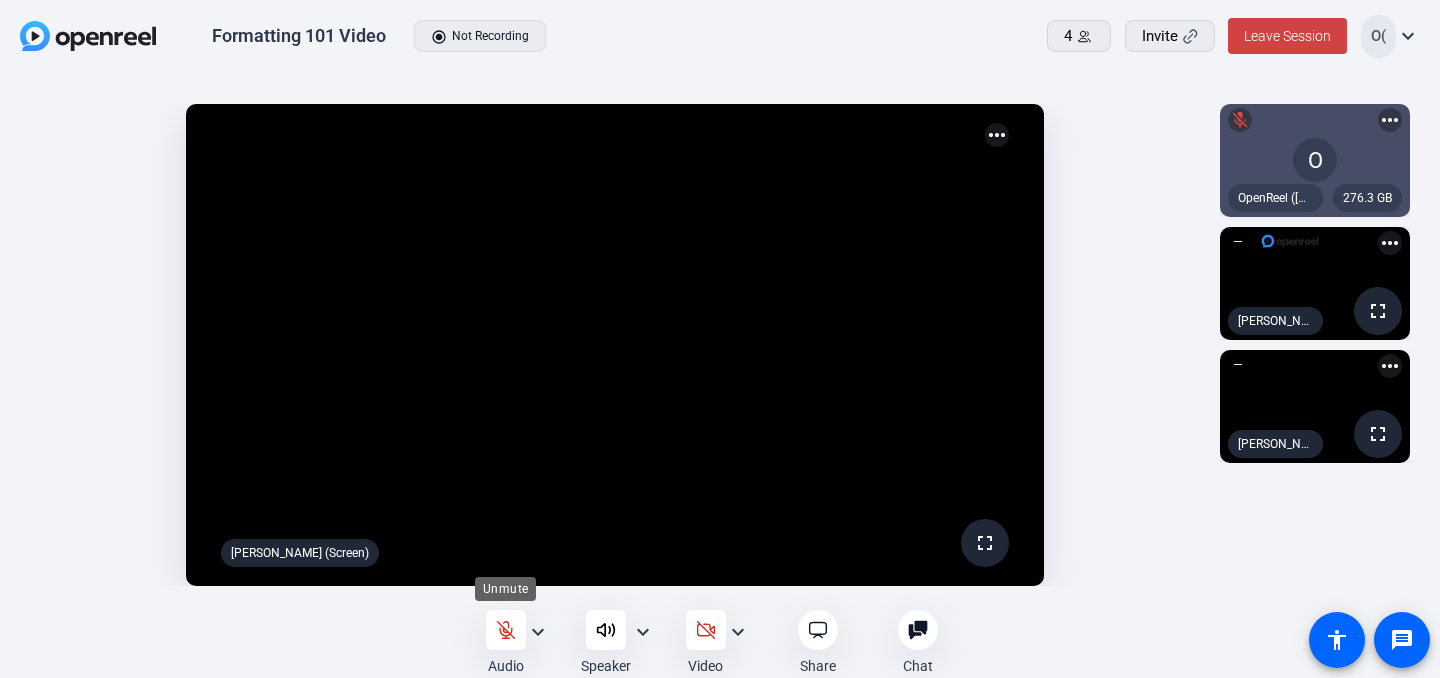 click 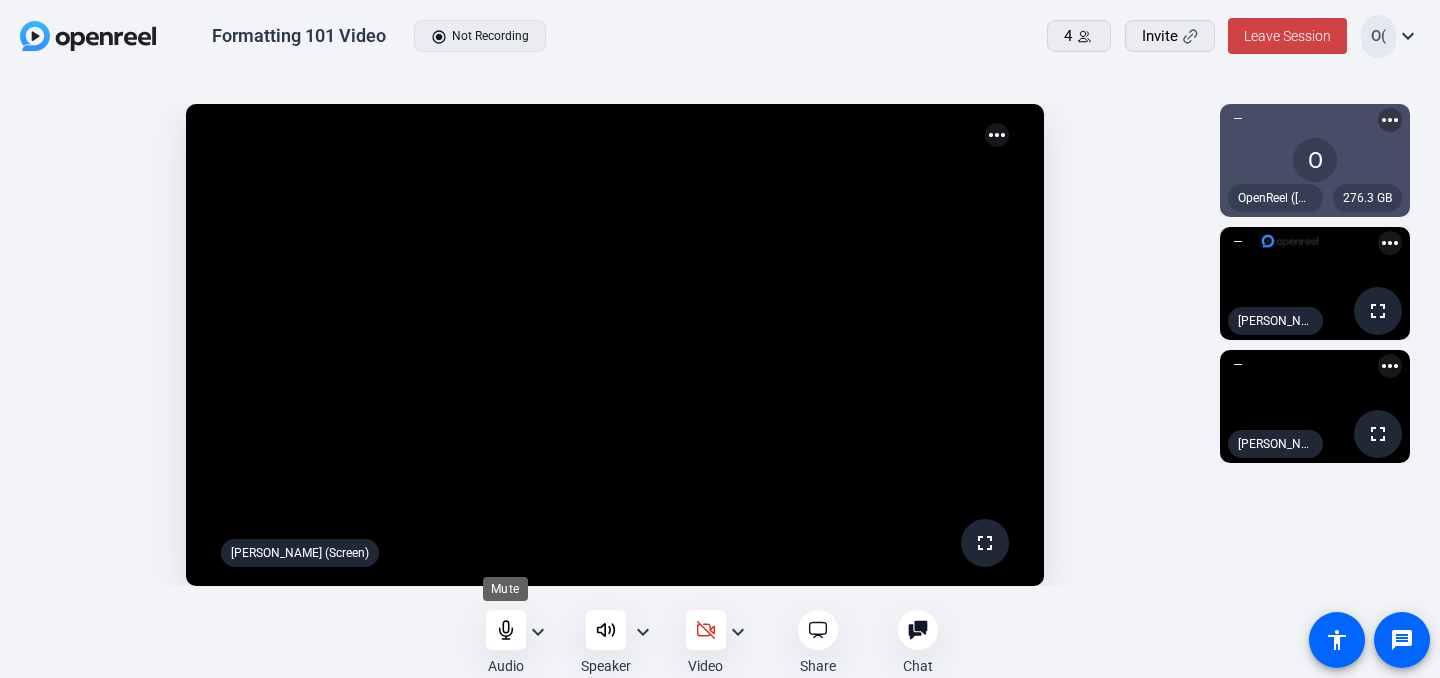 click 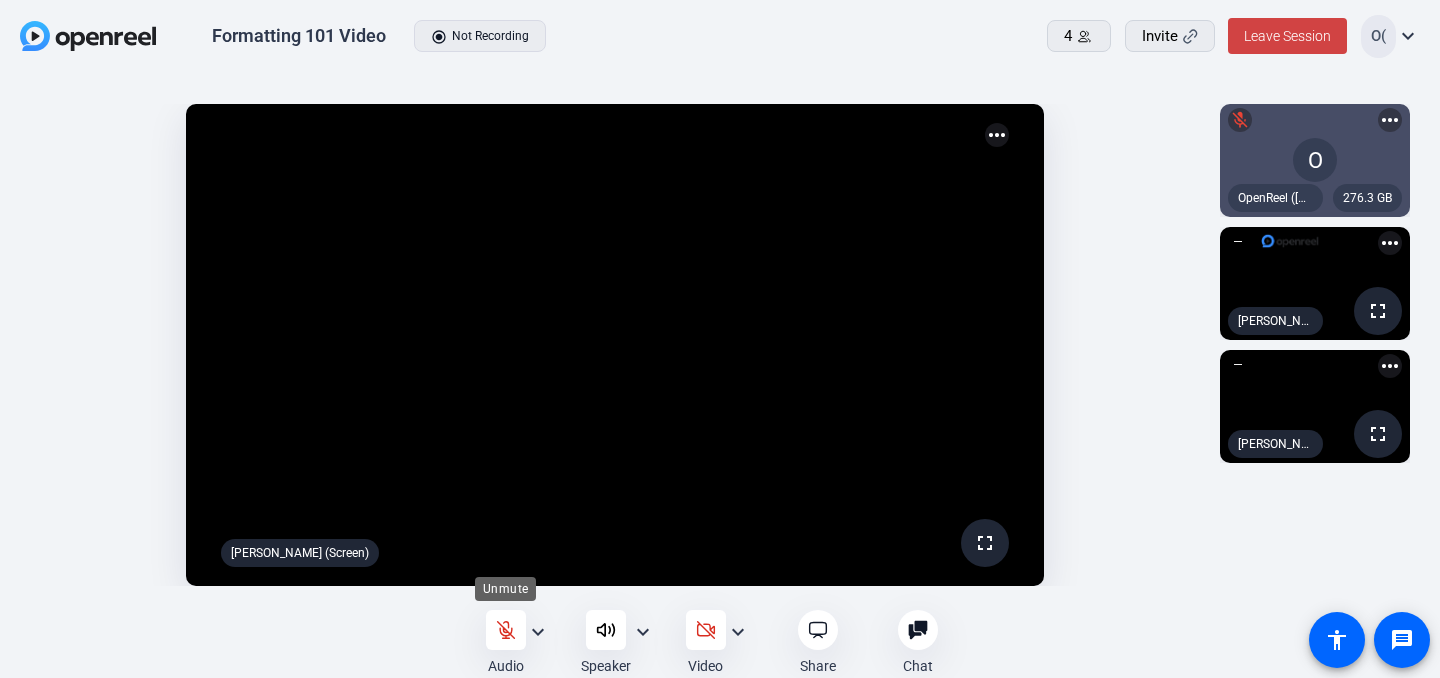 click 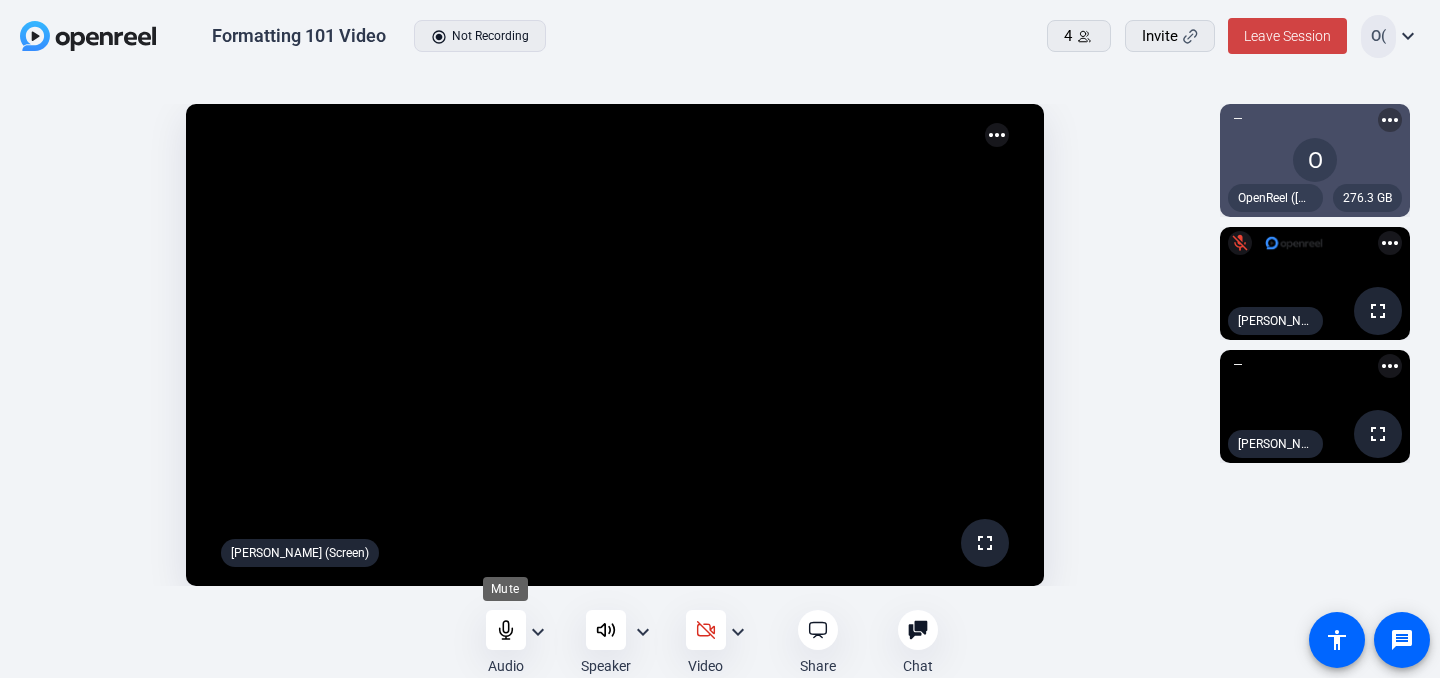 click 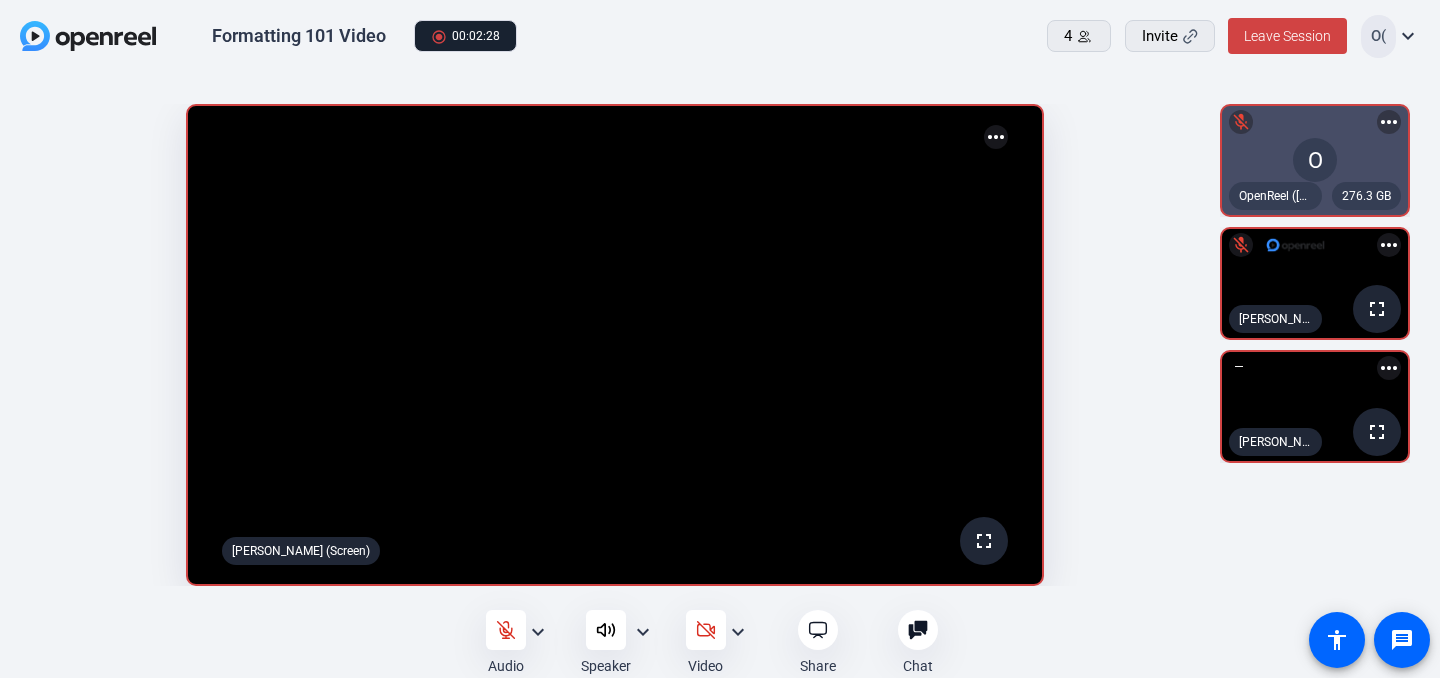 scroll, scrollTop: 0, scrollLeft: 0, axis: both 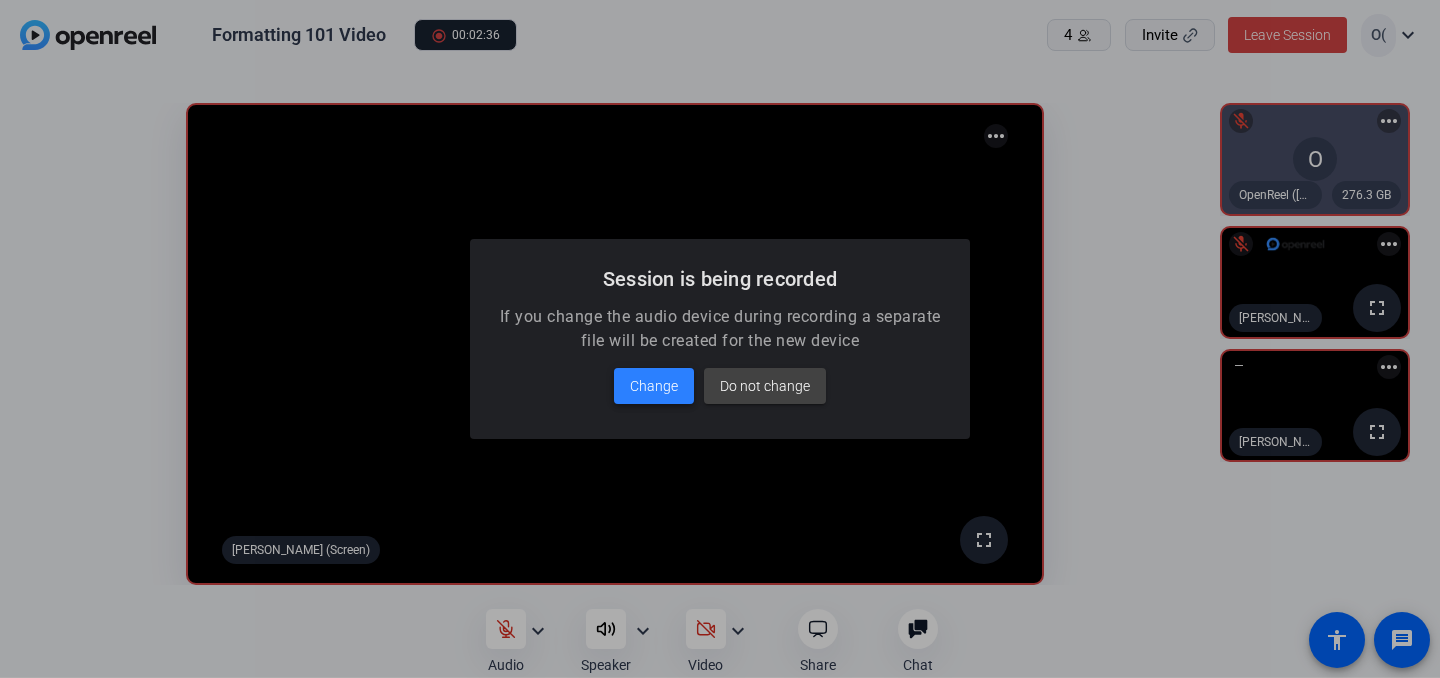 click on "Change" at bounding box center [654, 386] 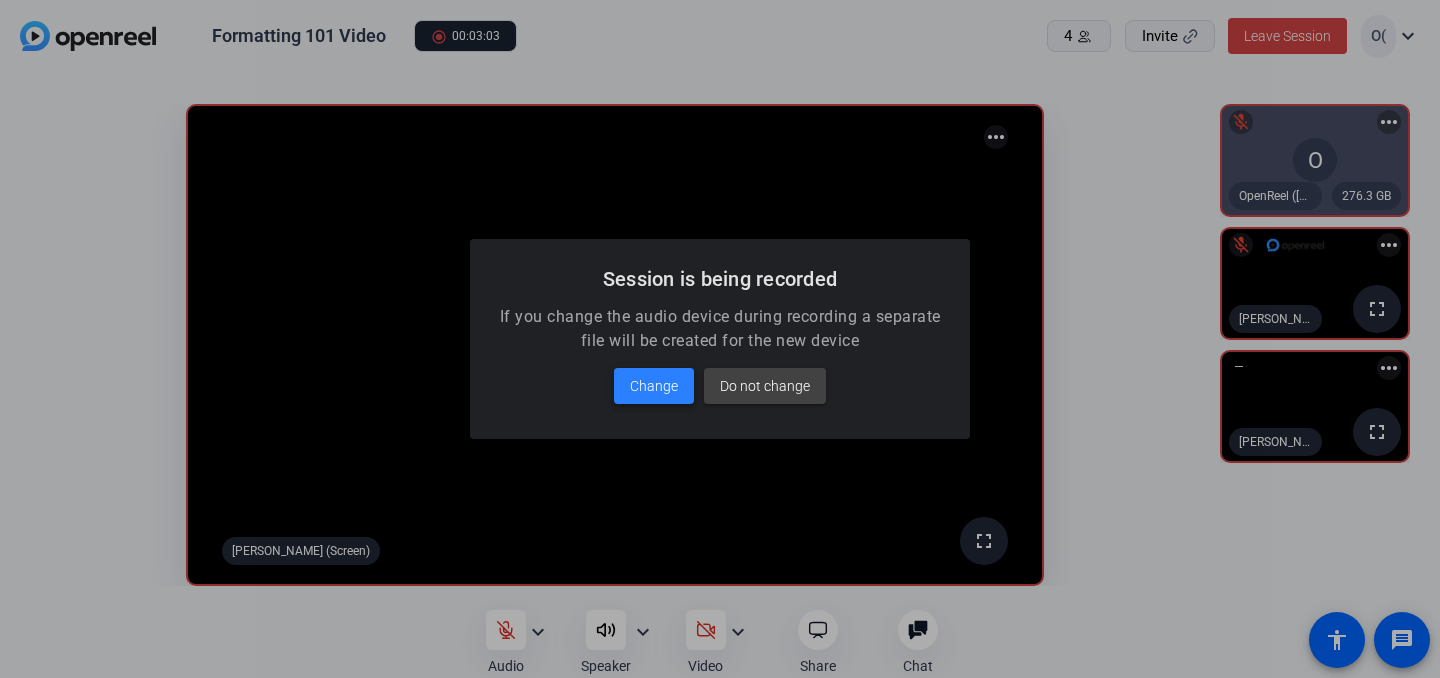click on "Change" at bounding box center (654, 386) 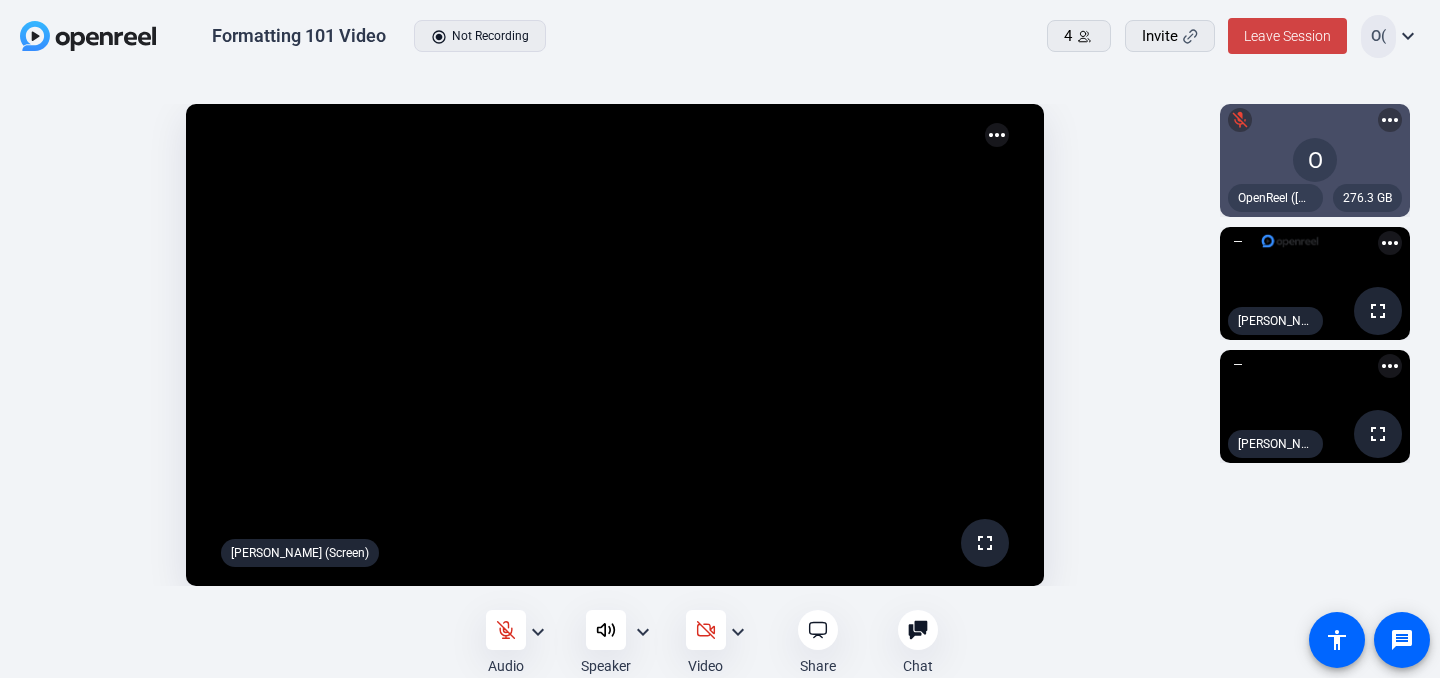 click on "Audio expand_more
Speaker expand_more
Video expand_more
Share
Chat 0 more_horiz 0" 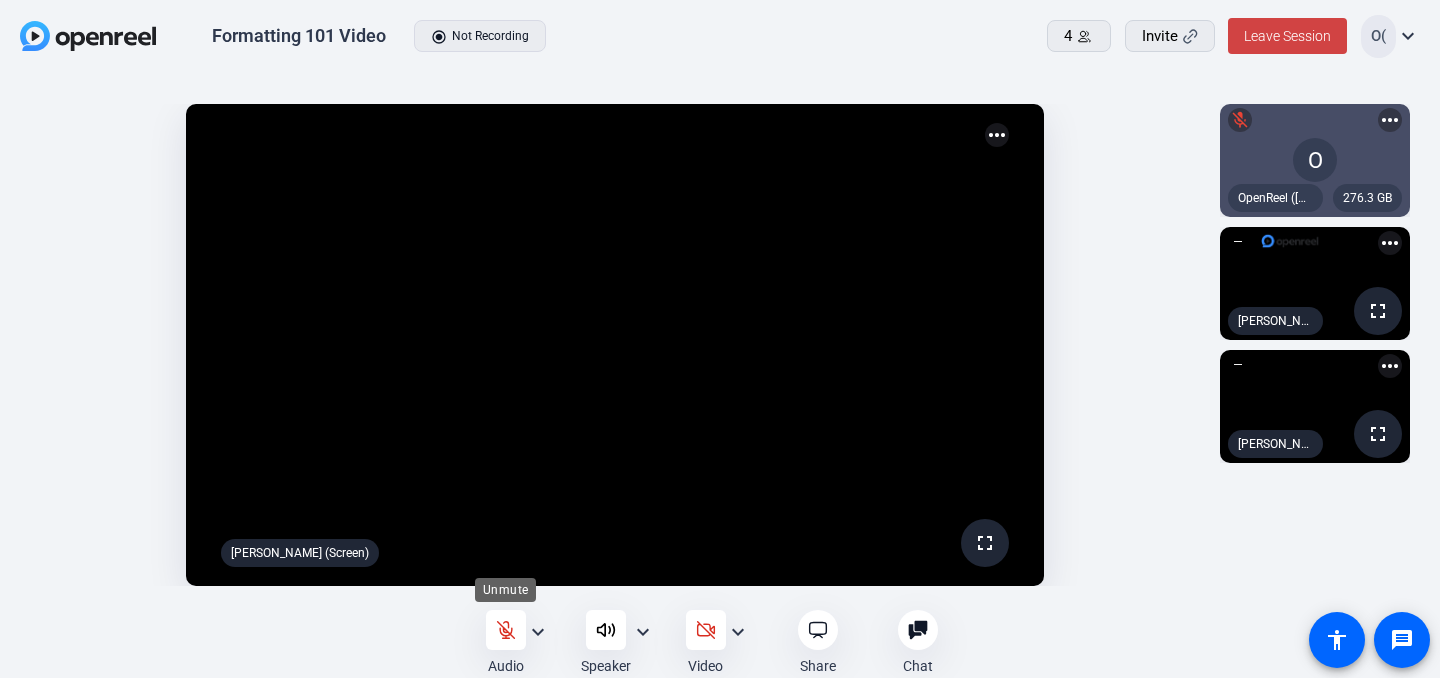 click 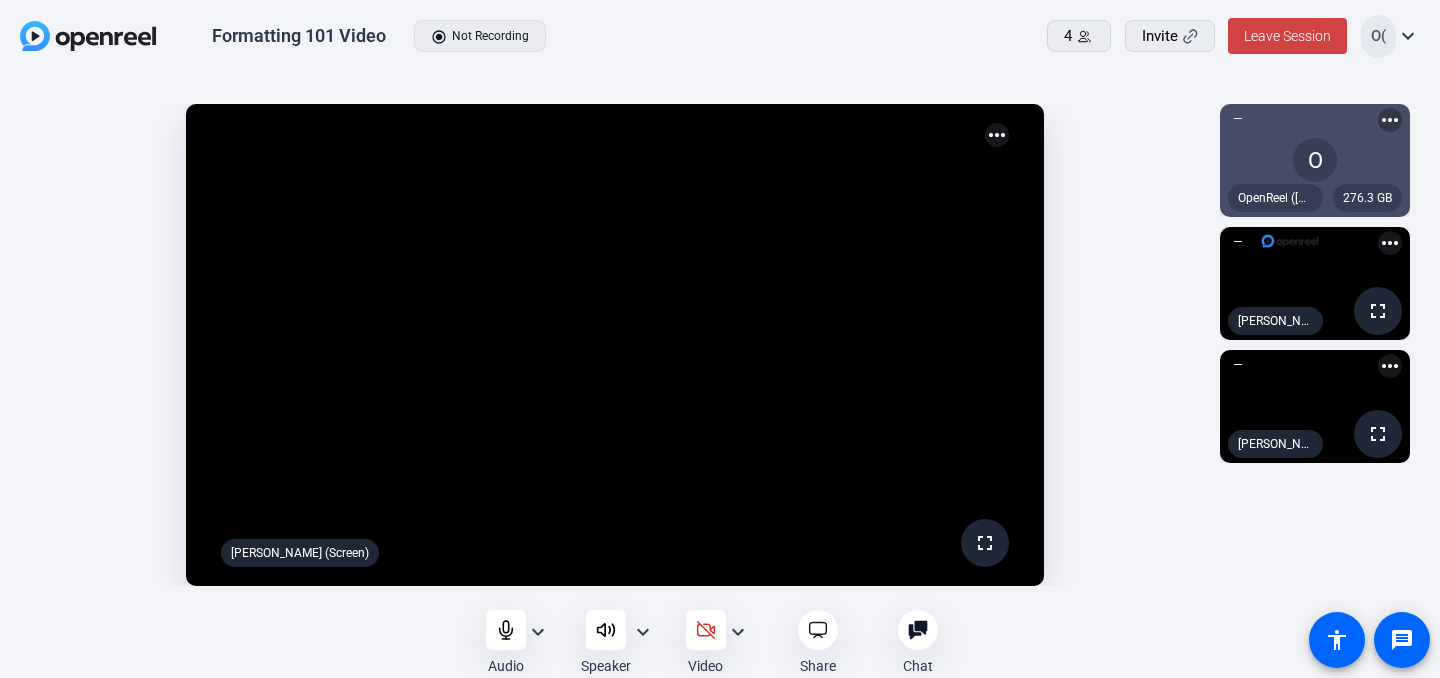 click on "Audio expand_more
Speaker expand_more
Video expand_more
Share
Chat 0 more_horiz 0" 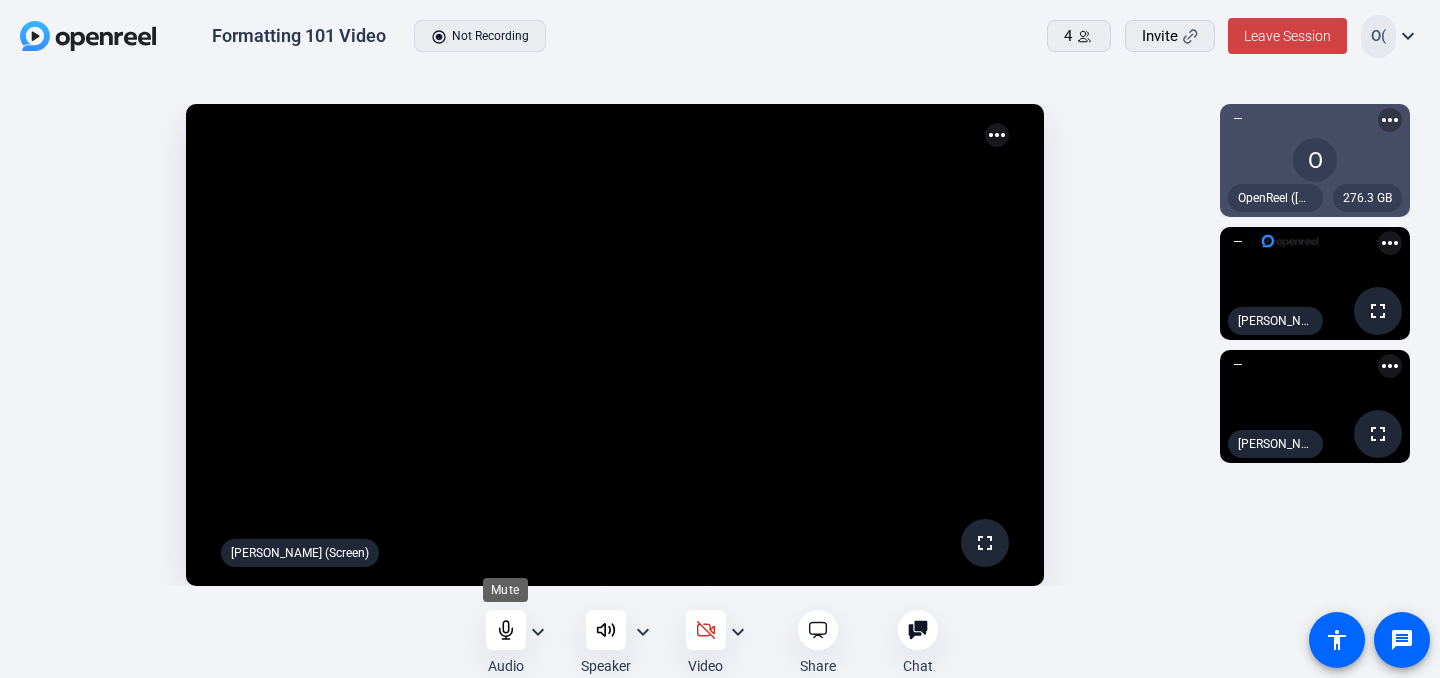 click 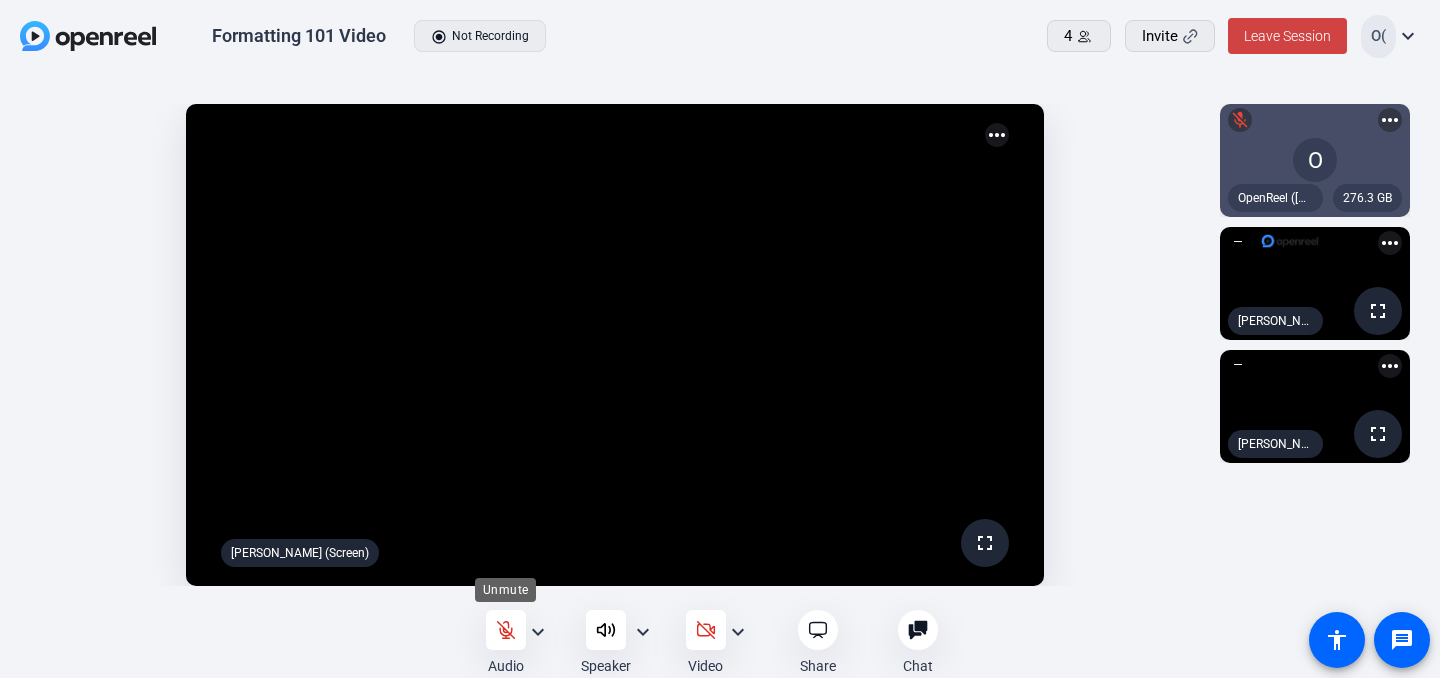 click 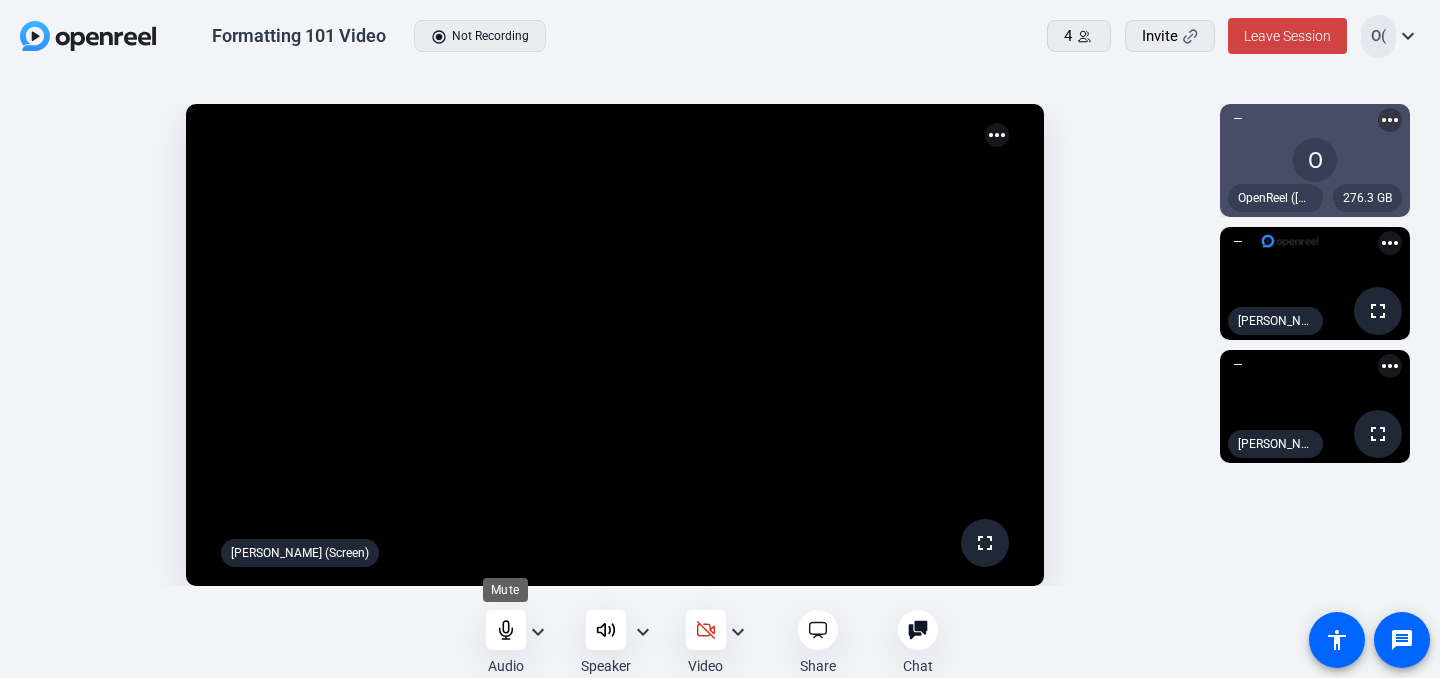 click 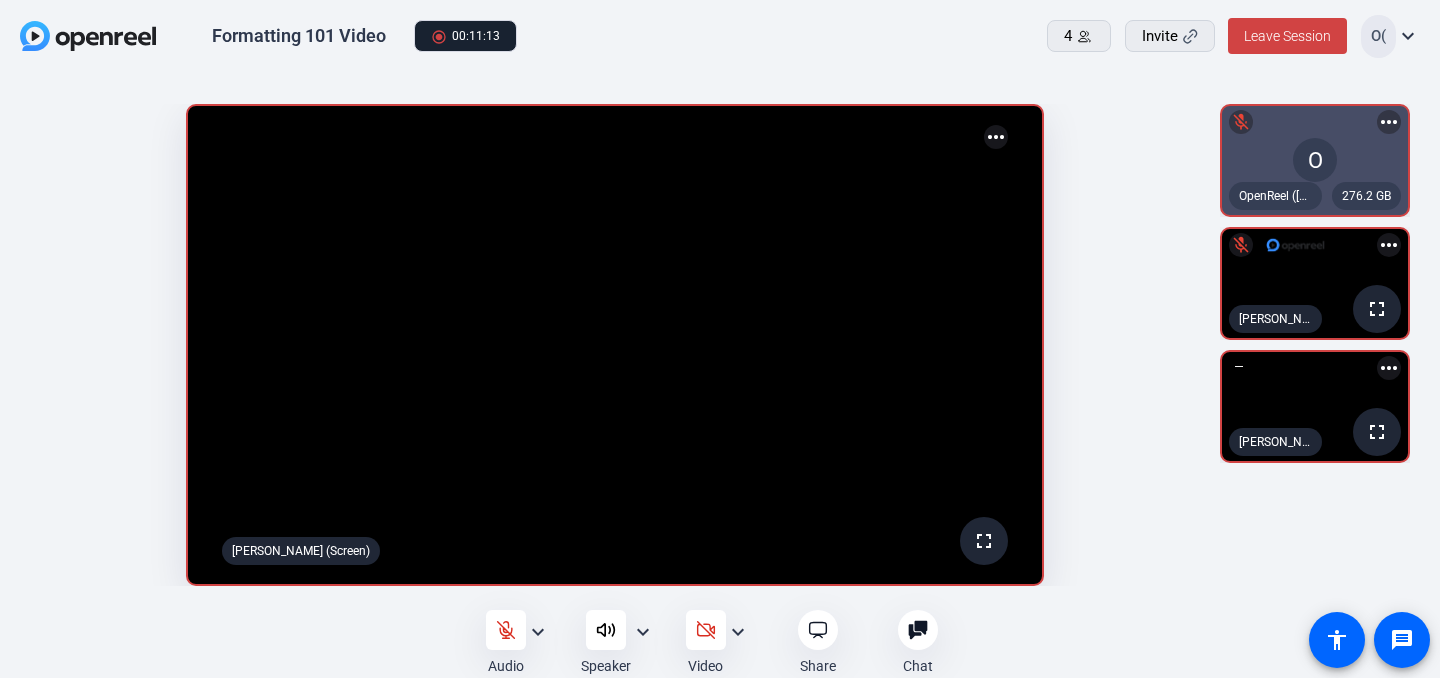 click 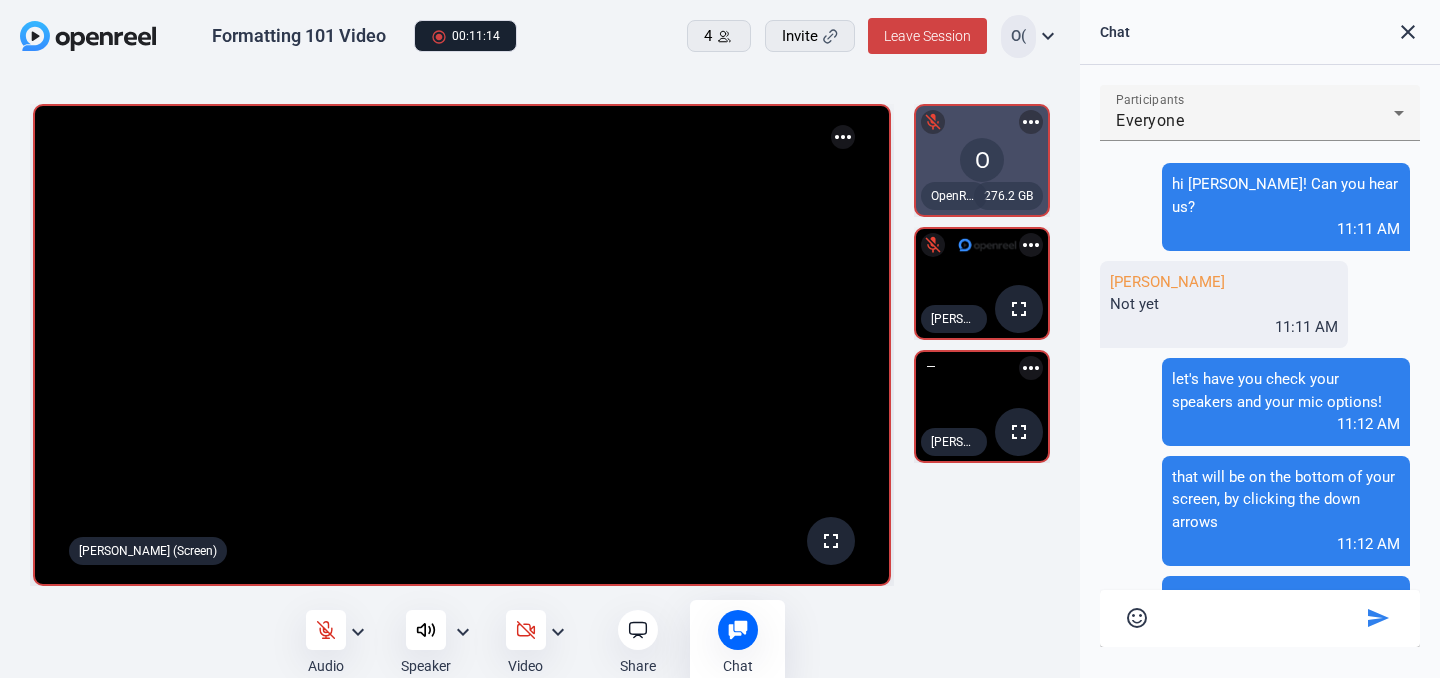 scroll, scrollTop: 202, scrollLeft: 0, axis: vertical 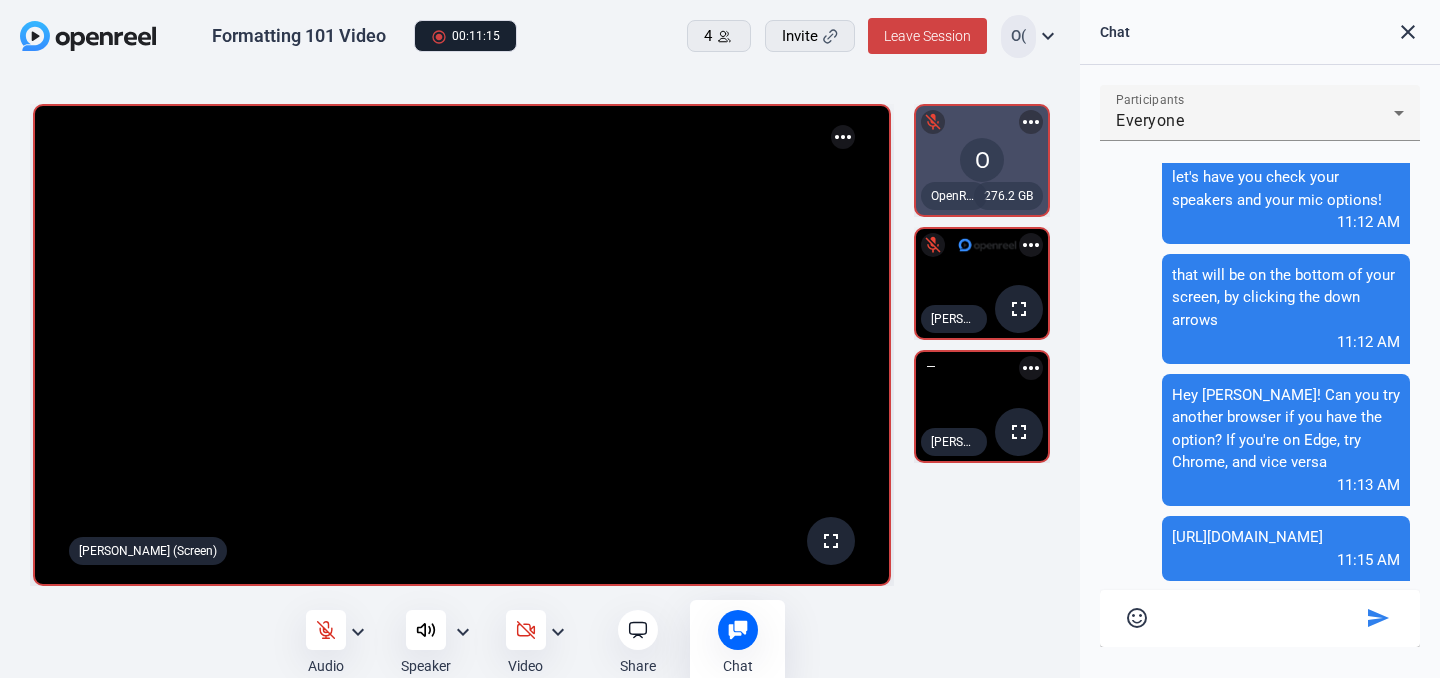 click at bounding box center [1260, 615] 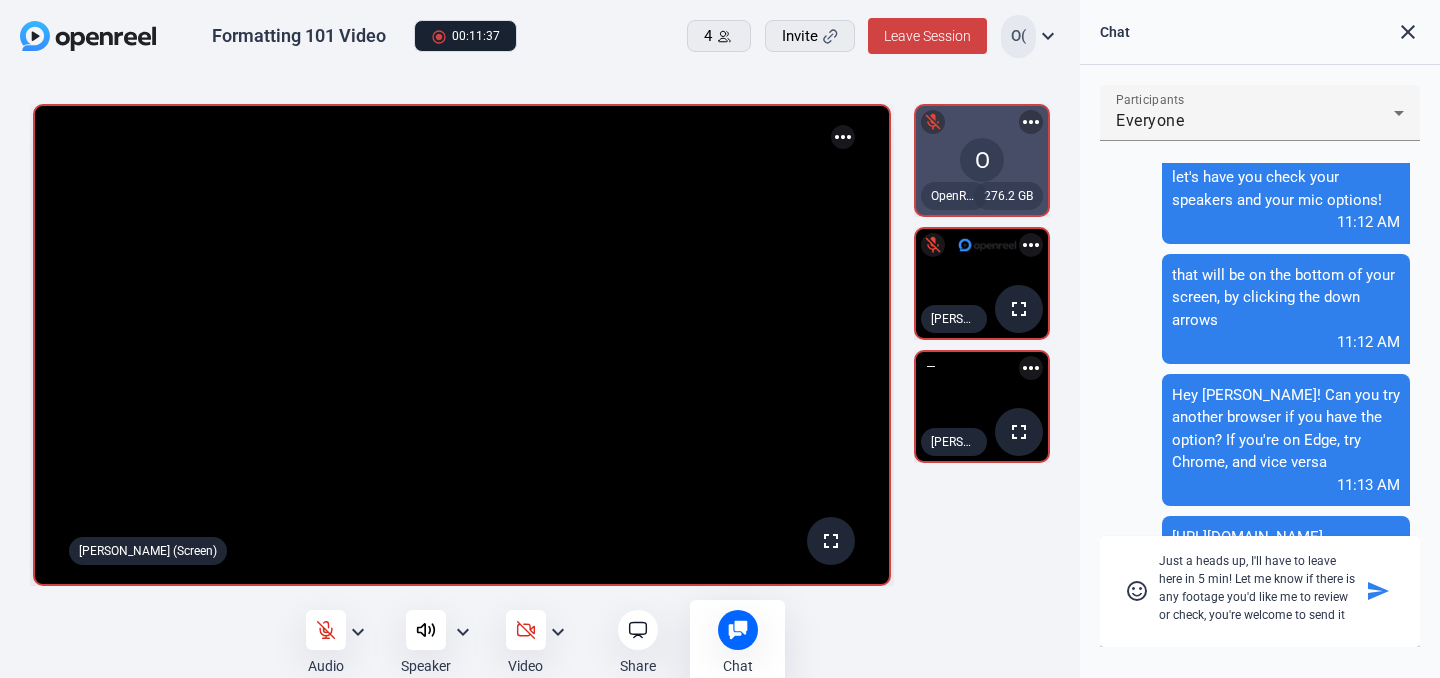 type on "Just a heads up, I'll have to leave here in 5 min! Let me know if there is any footage you'd like me to review or check, you're welcome to send it my way" 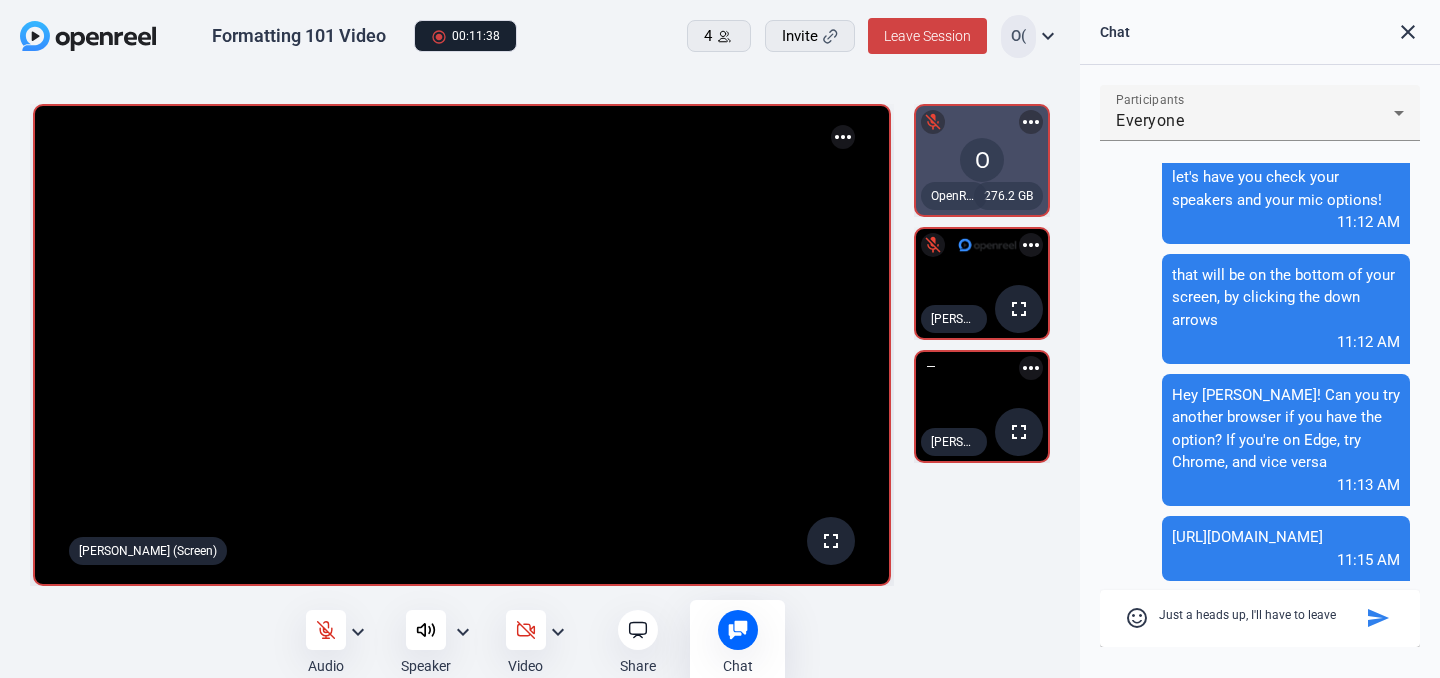 type 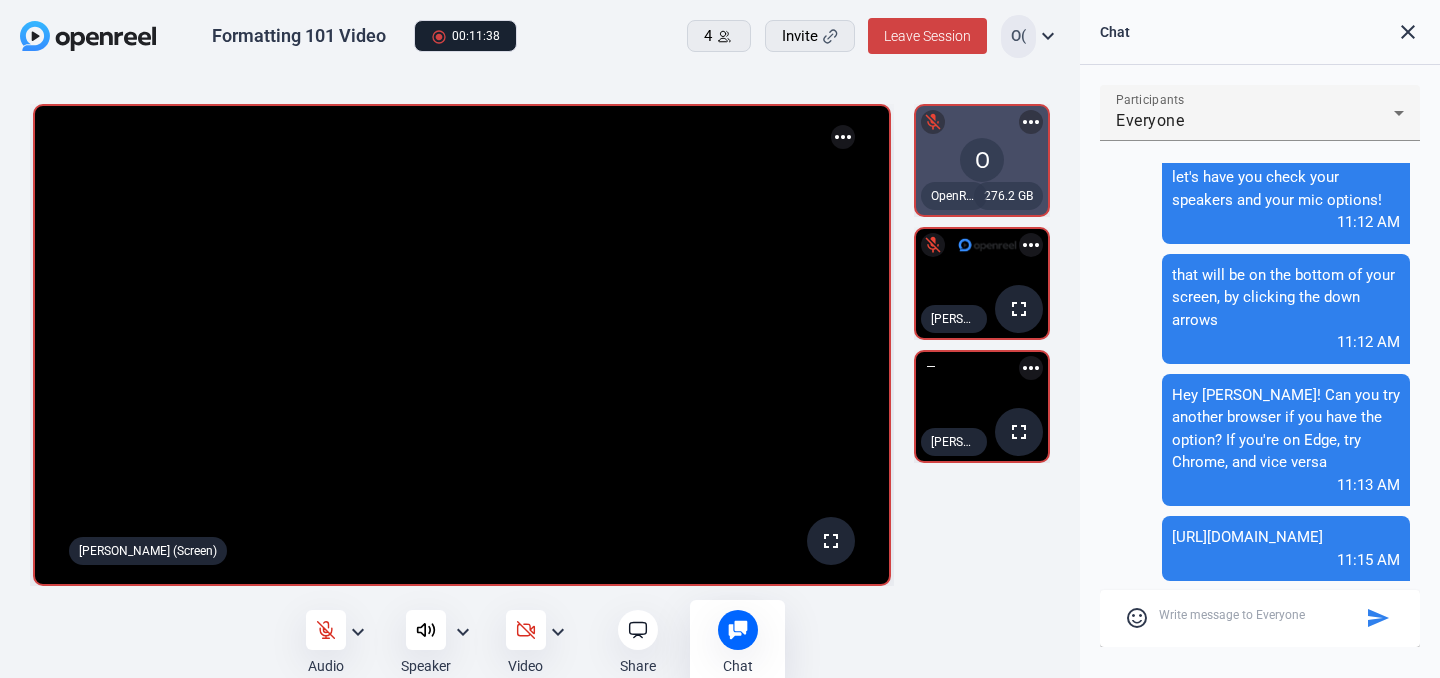 scroll, scrollTop: 367, scrollLeft: 0, axis: vertical 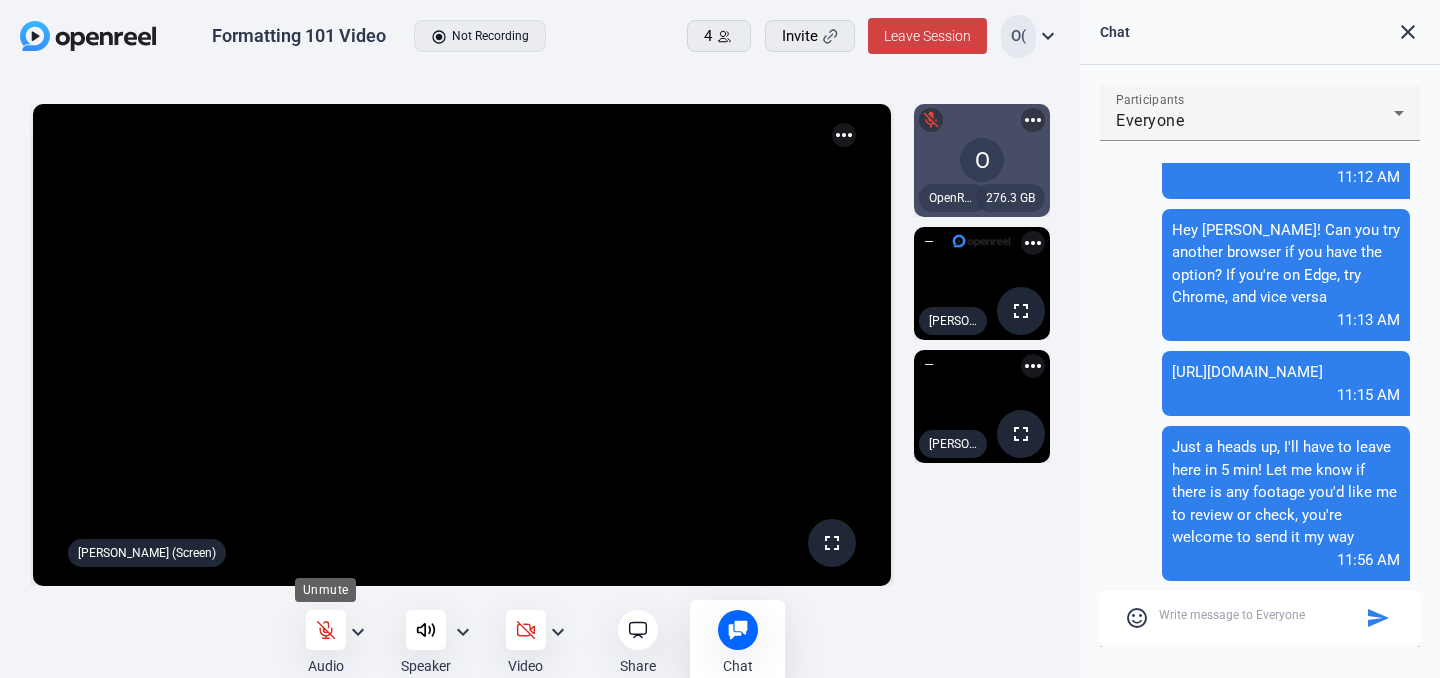 click 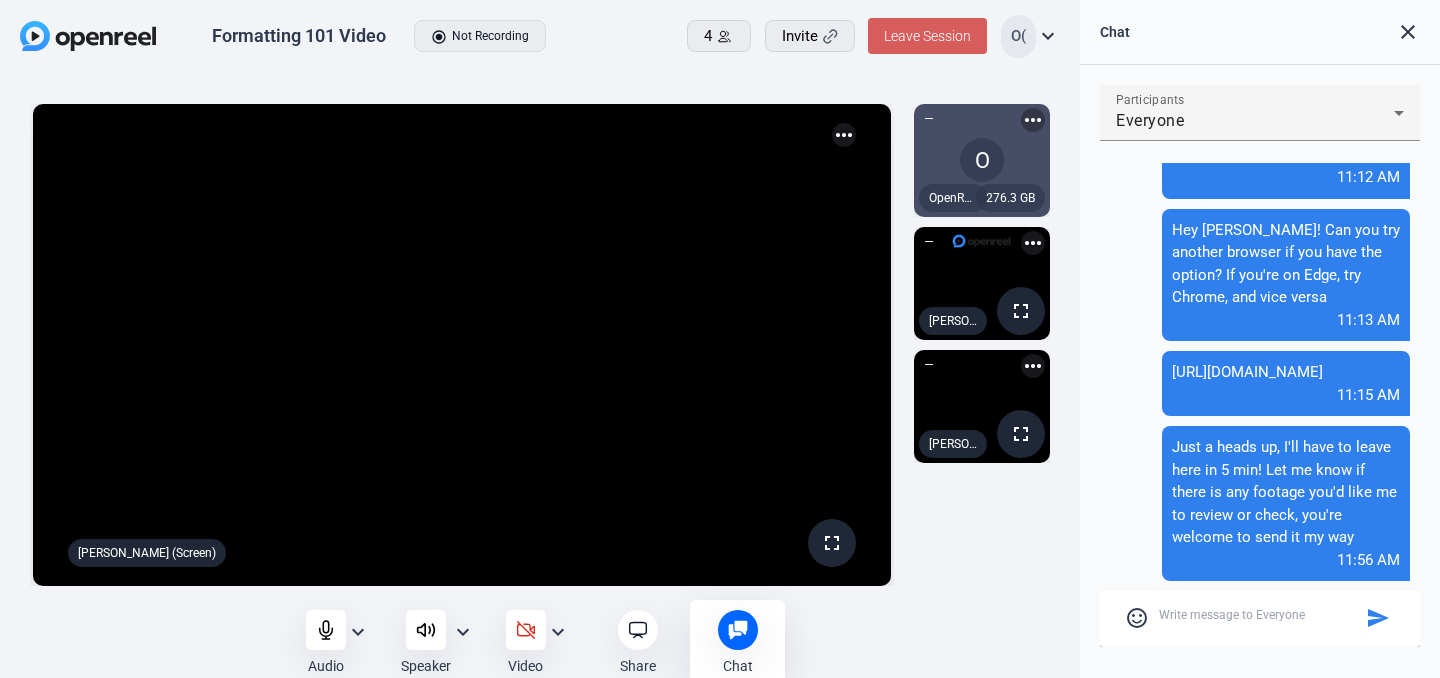 click on "Leave Session" 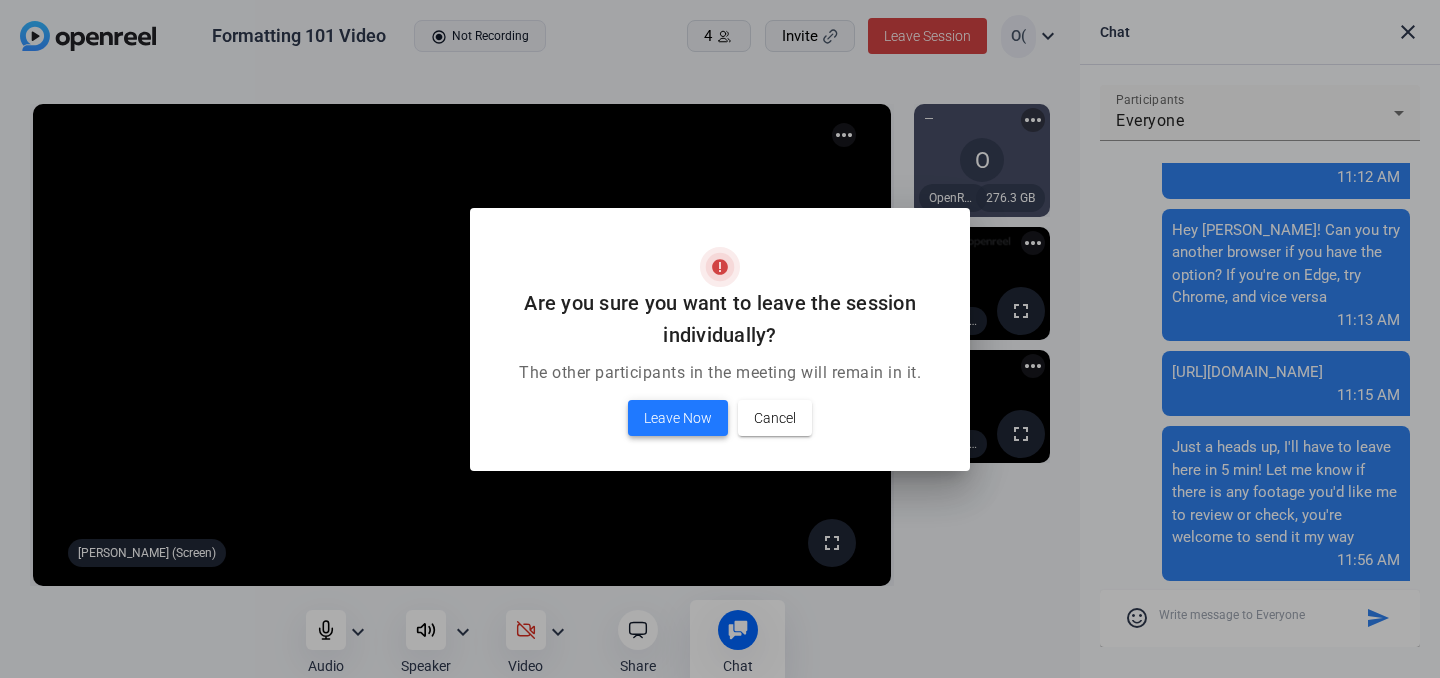 click on "Leave Now" at bounding box center [678, 418] 